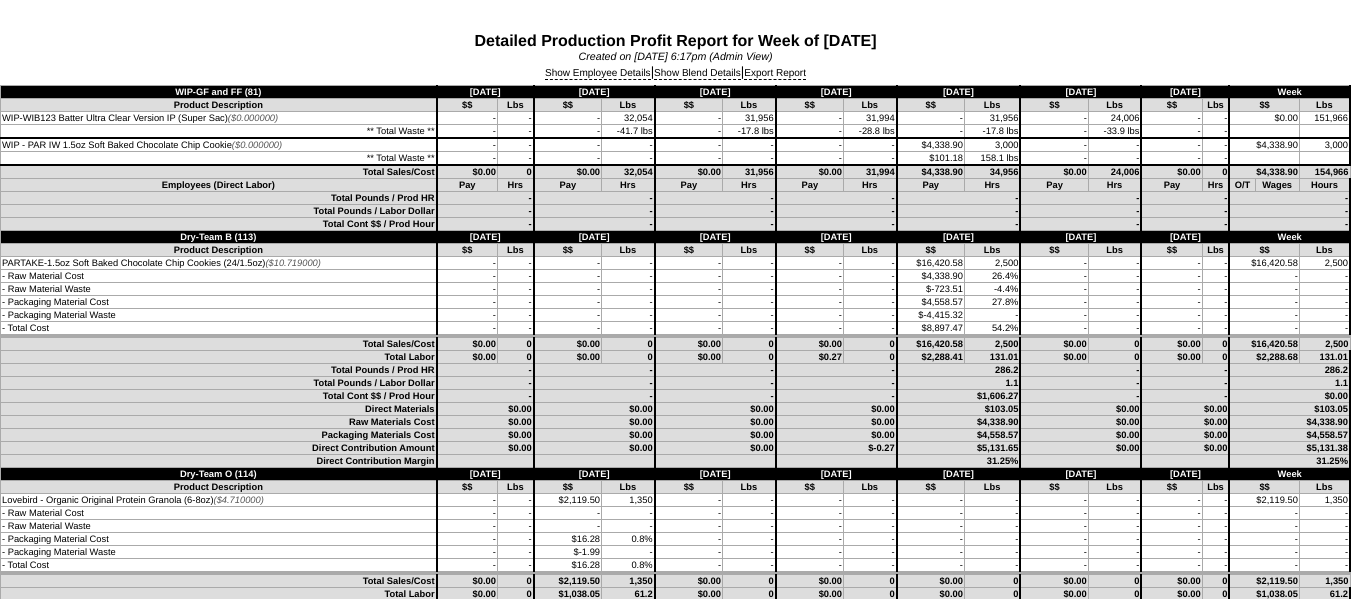 scroll, scrollTop: 0, scrollLeft: 0, axis: both 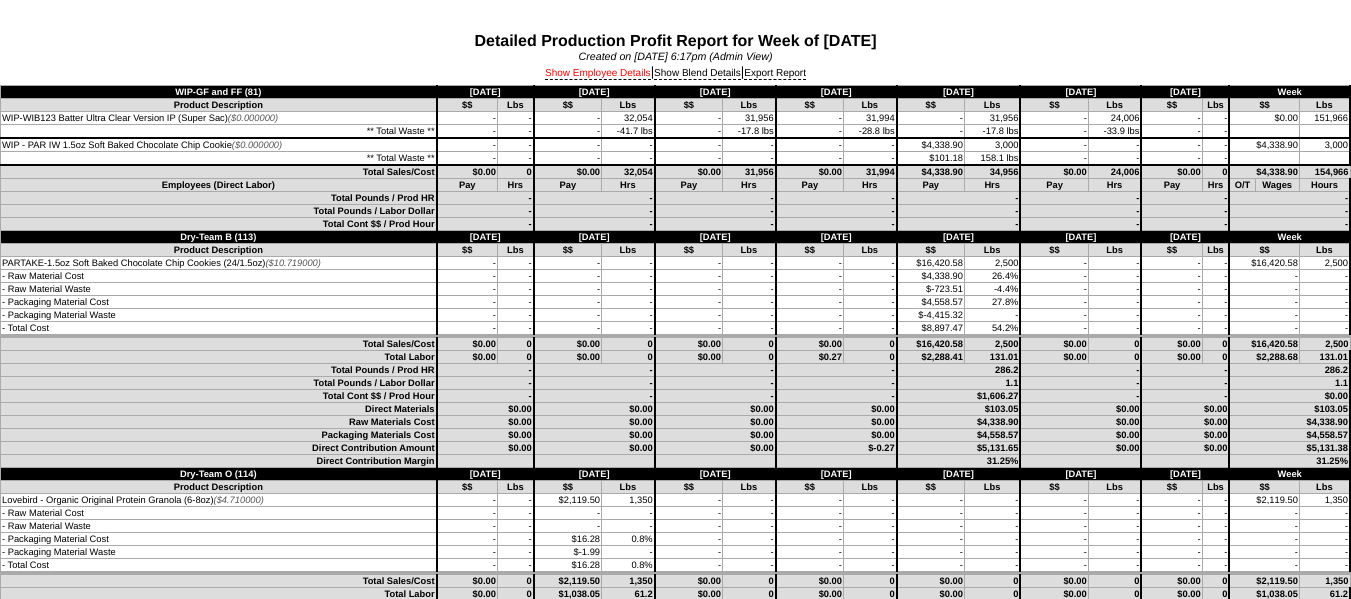 click on "Show Employee Details" at bounding box center (598, 74) 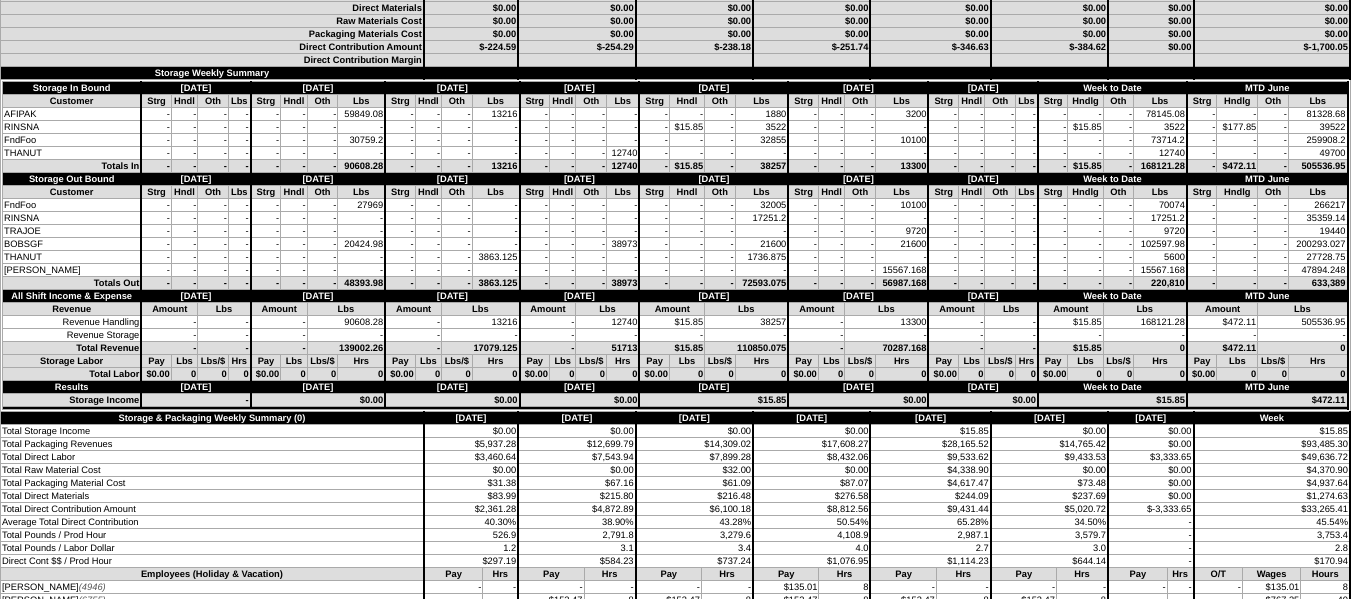 scroll, scrollTop: 4300, scrollLeft: 0, axis: vertical 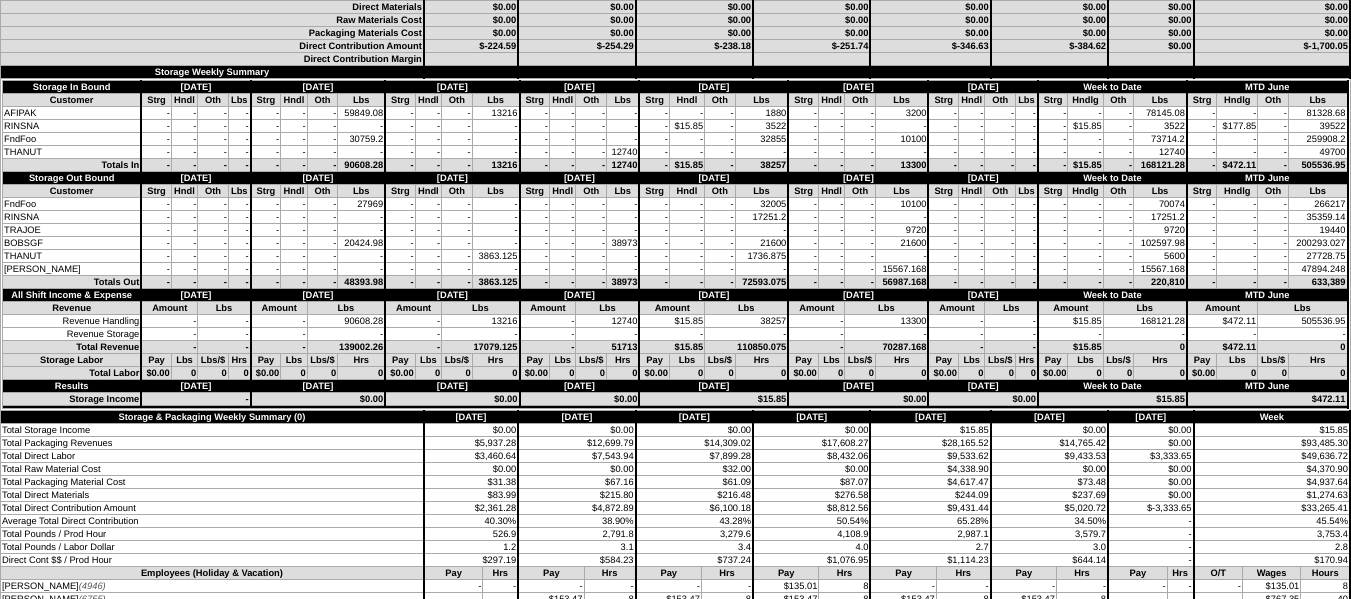 click on "21600" at bounding box center [761, 243] 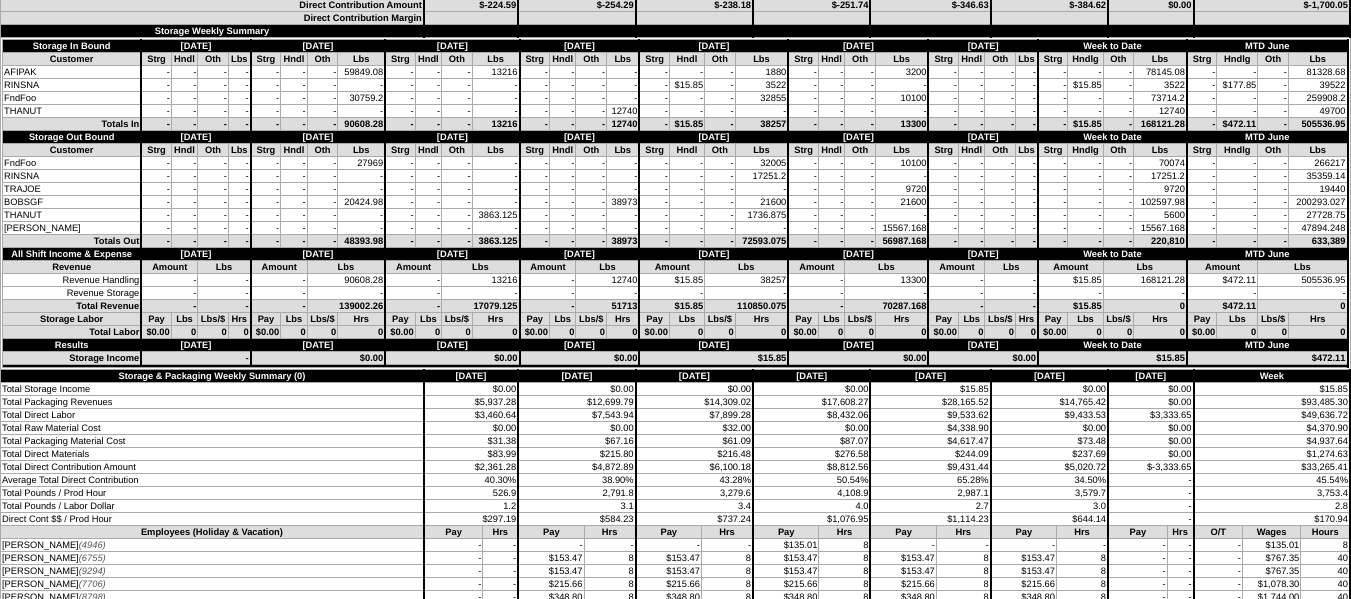 scroll, scrollTop: 3900, scrollLeft: 0, axis: vertical 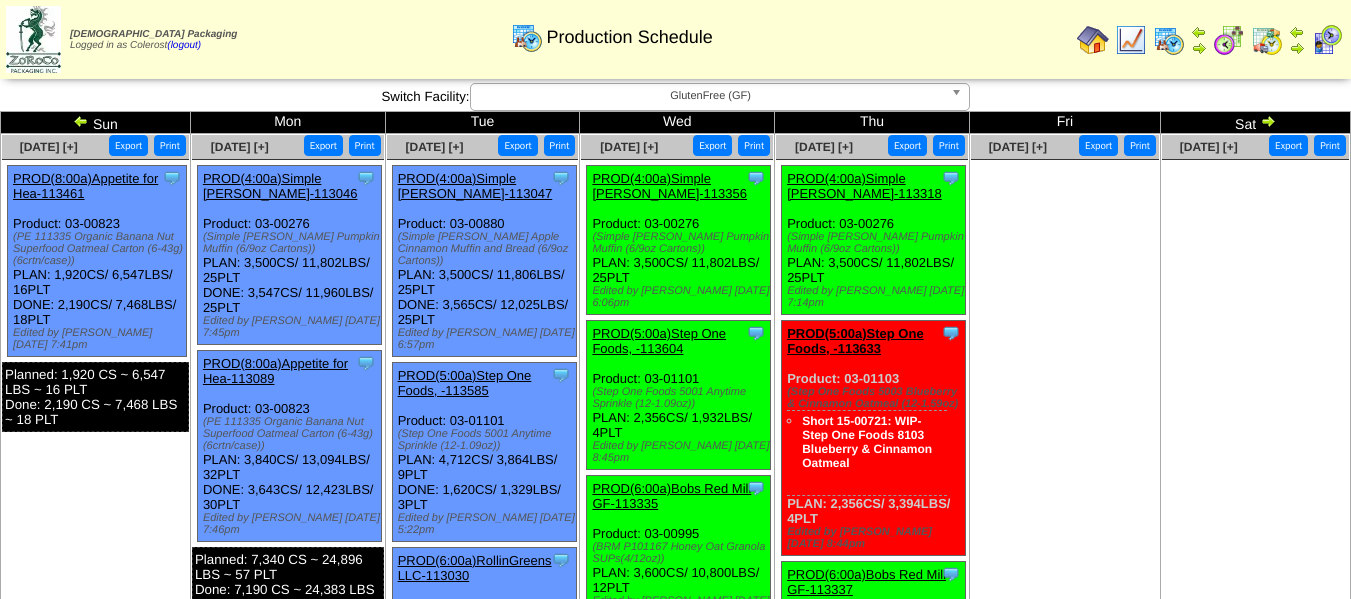 click on "GlutenFree (GF)" at bounding box center [711, 96] 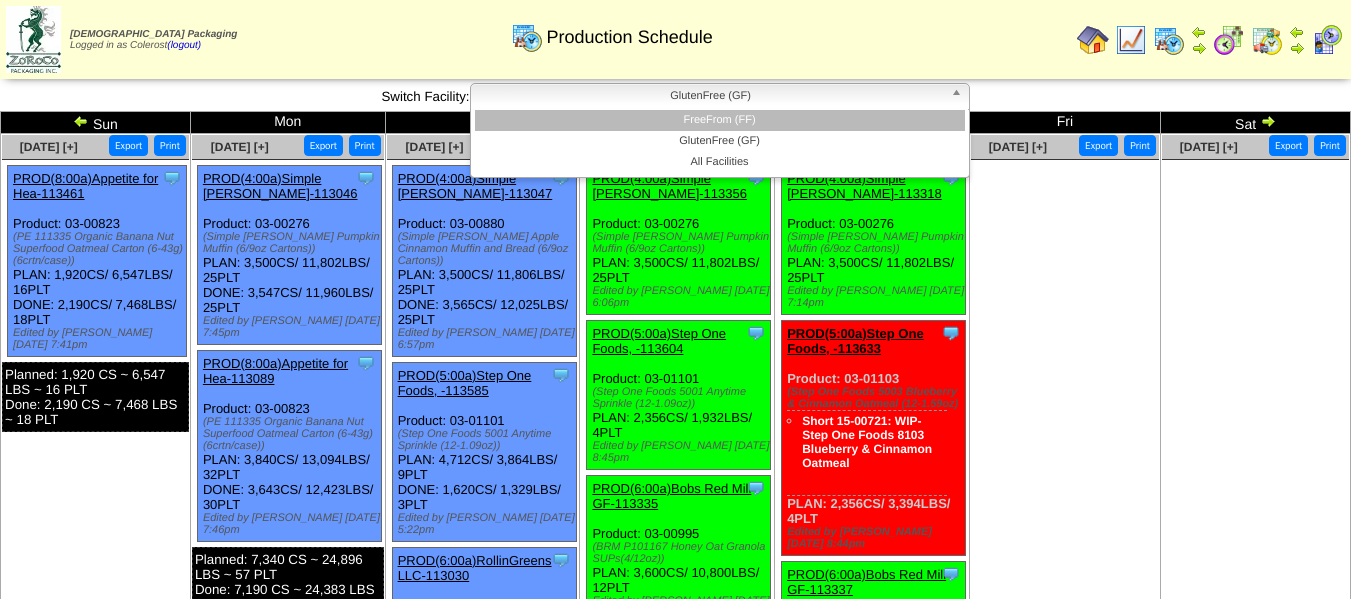 drag, startPoint x: 650, startPoint y: 114, endPoint x: 660, endPoint y: 120, distance: 11.661903 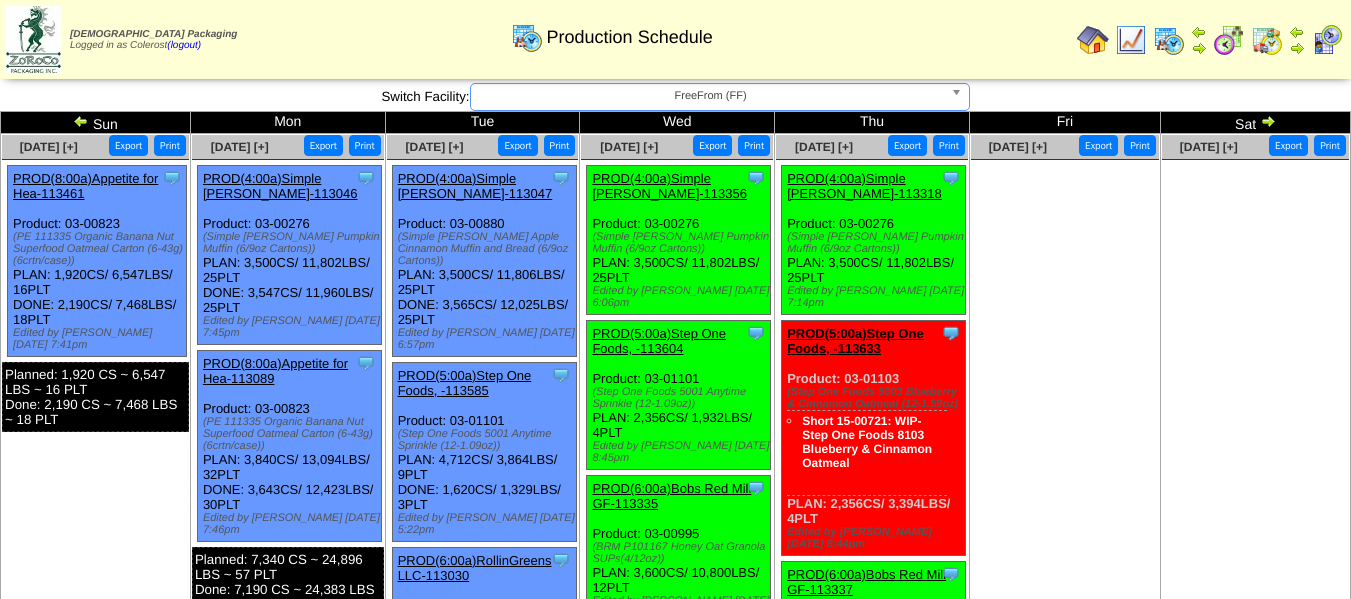 scroll, scrollTop: 120, scrollLeft: 0, axis: vertical 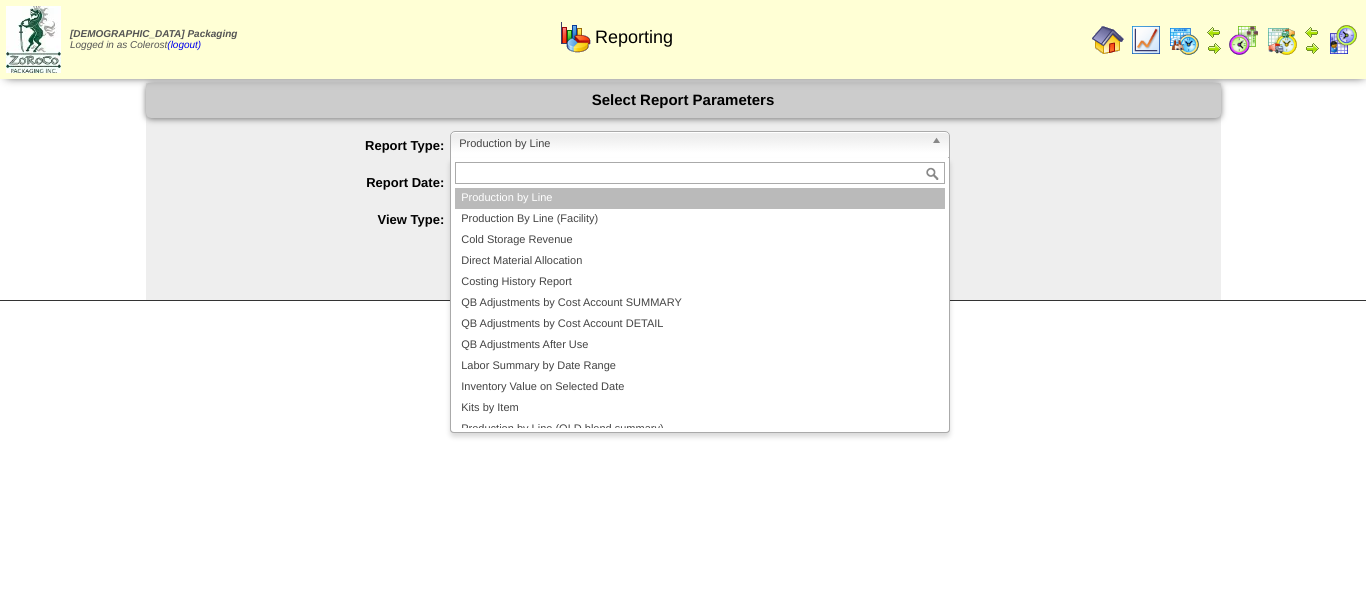 click on "Production by Line" at bounding box center (691, 144) 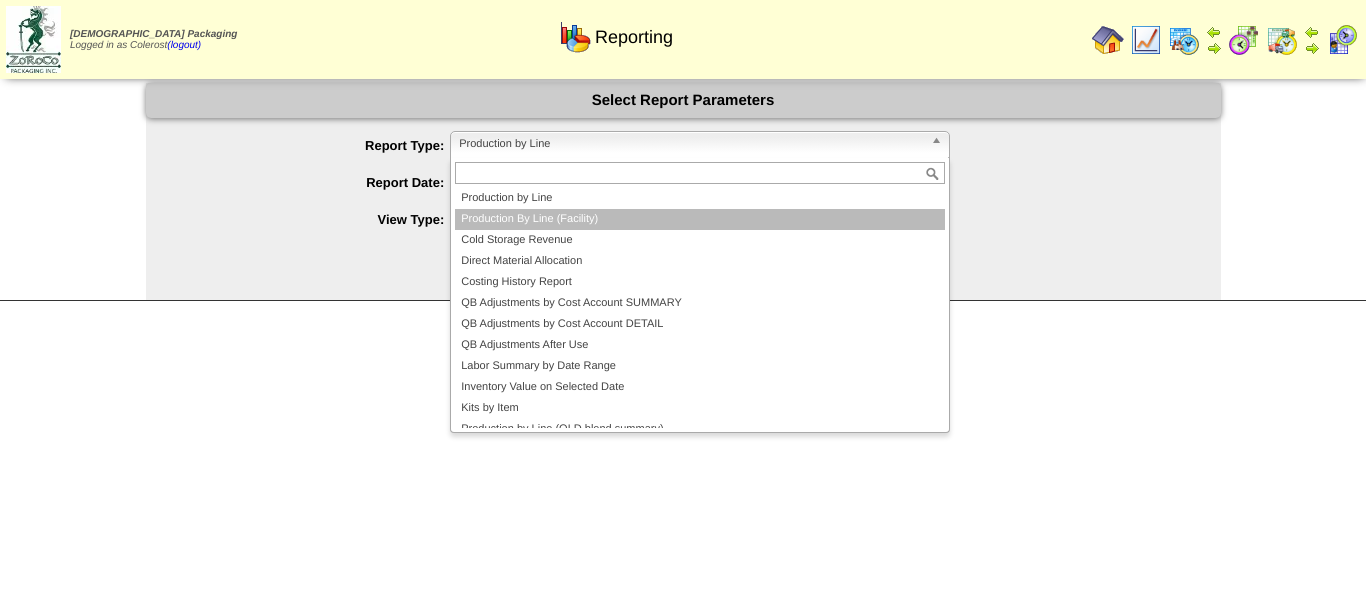 click on "Production By Line (Facility)" at bounding box center (700, 219) 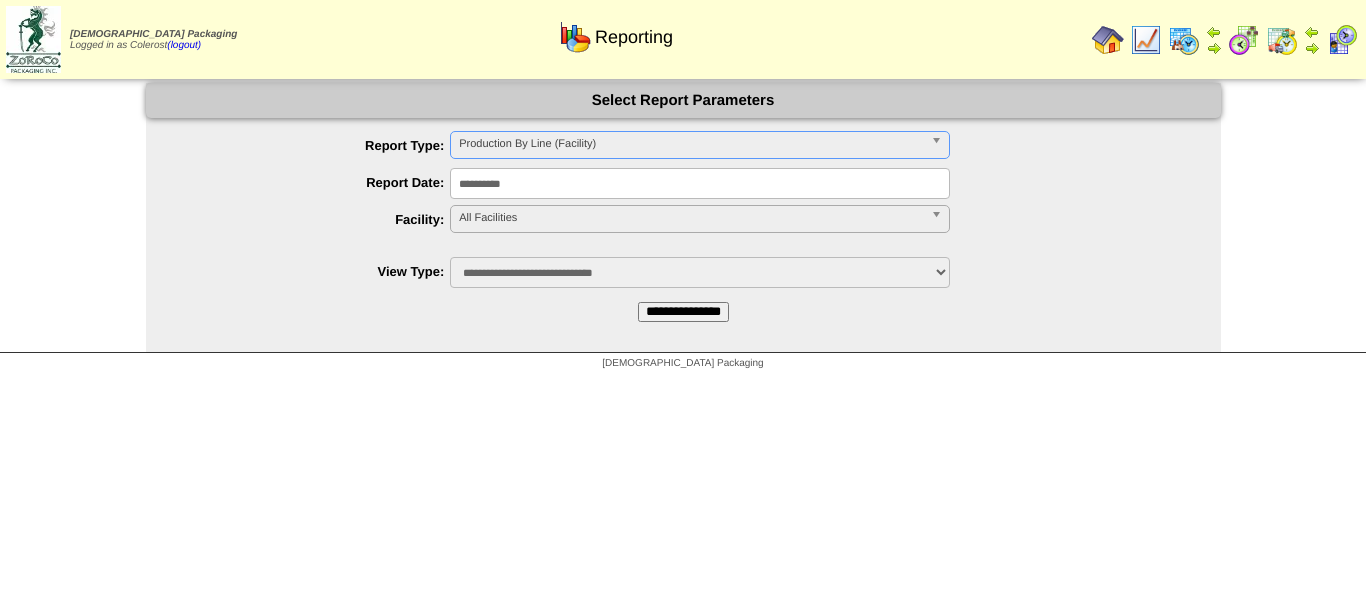 click on "**********" at bounding box center [700, 183] 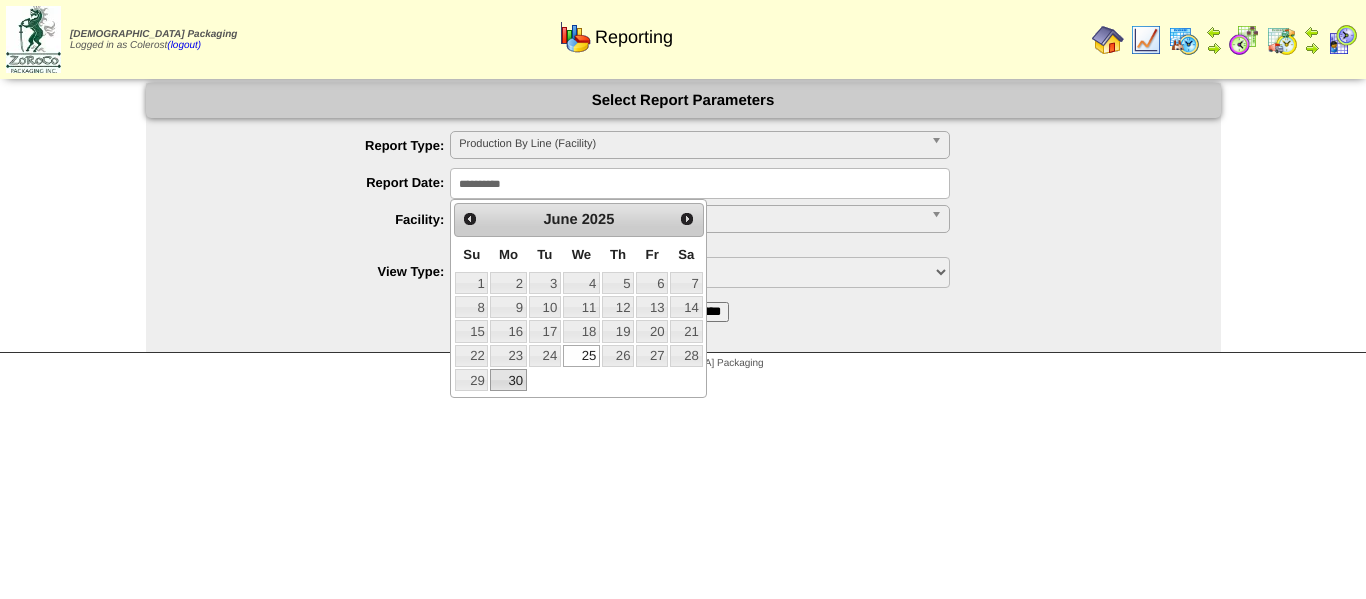 click on "30" at bounding box center [508, 380] 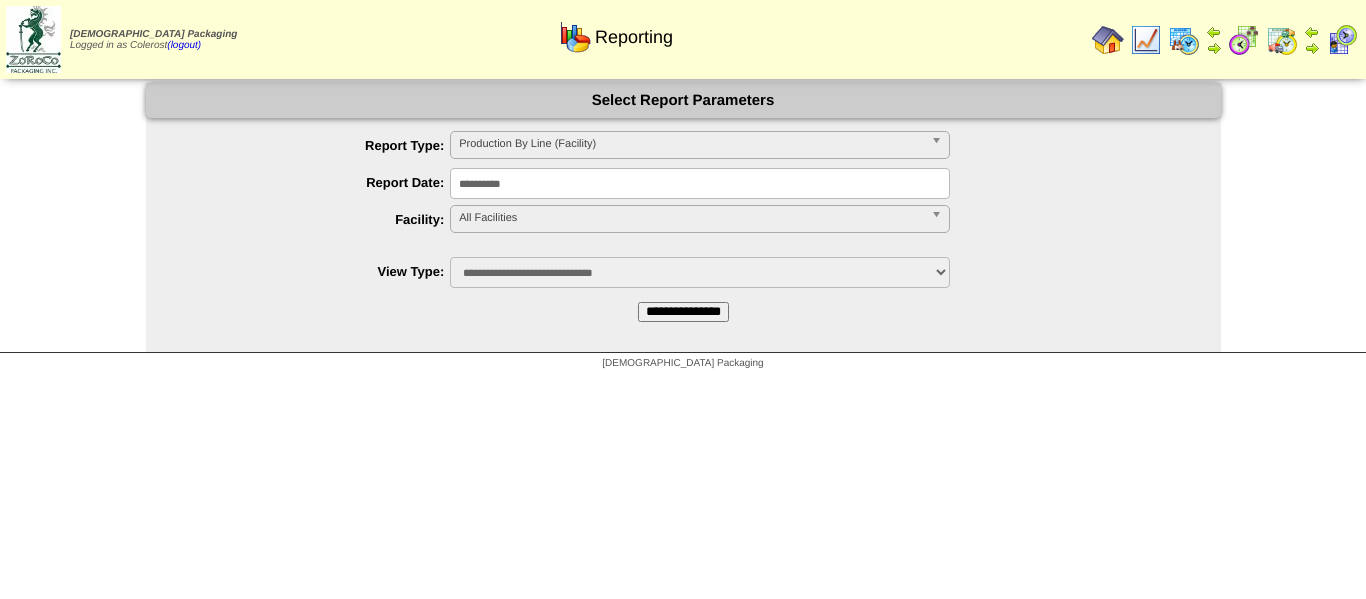 click on "All Facilities" at bounding box center (691, 218) 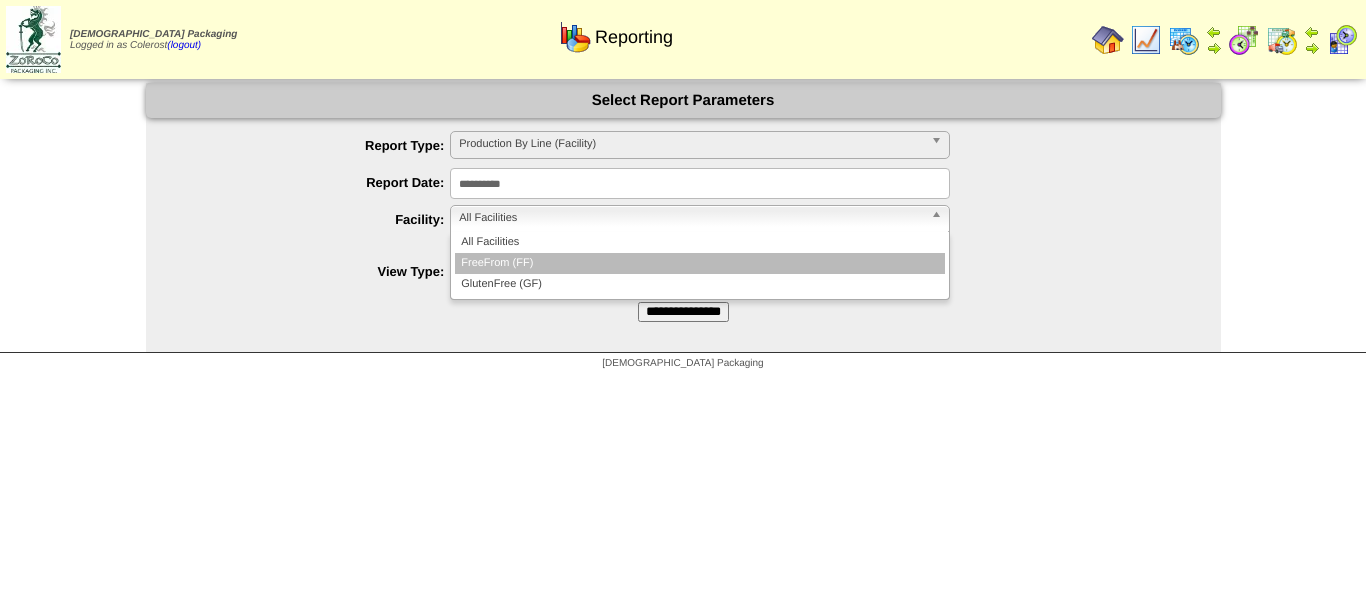 click on "FreeFrom (FF)" at bounding box center [700, 263] 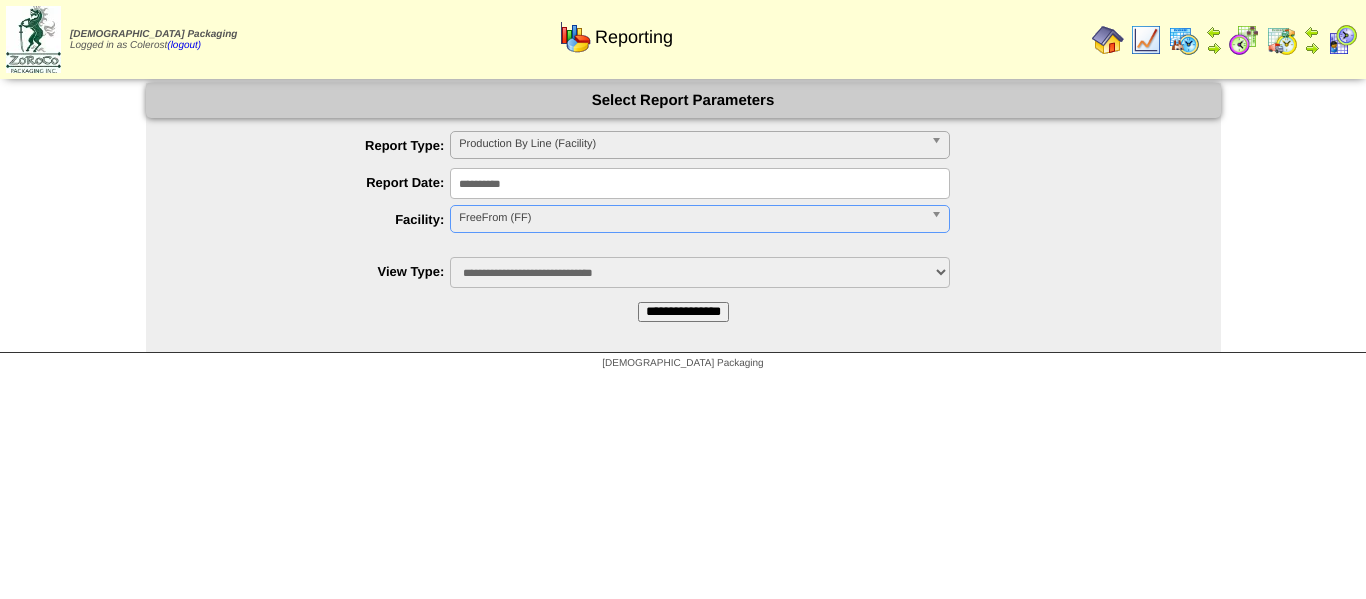 click on "**********" at bounding box center [683, 312] 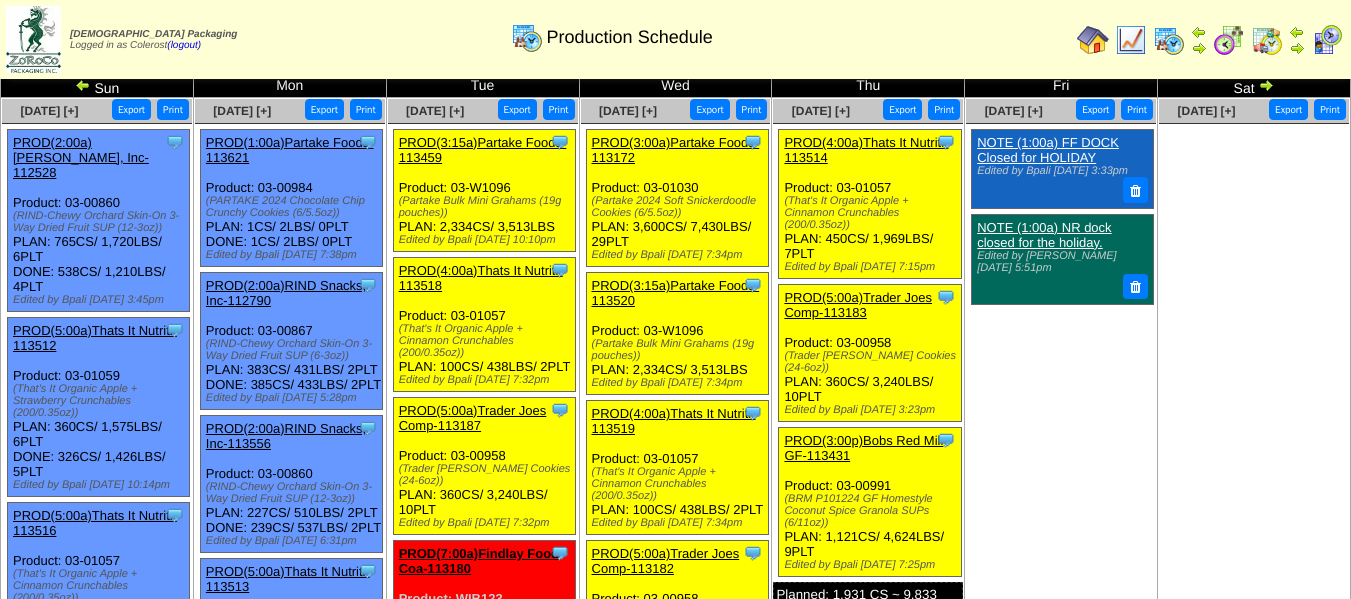 scroll, scrollTop: 0, scrollLeft: 0, axis: both 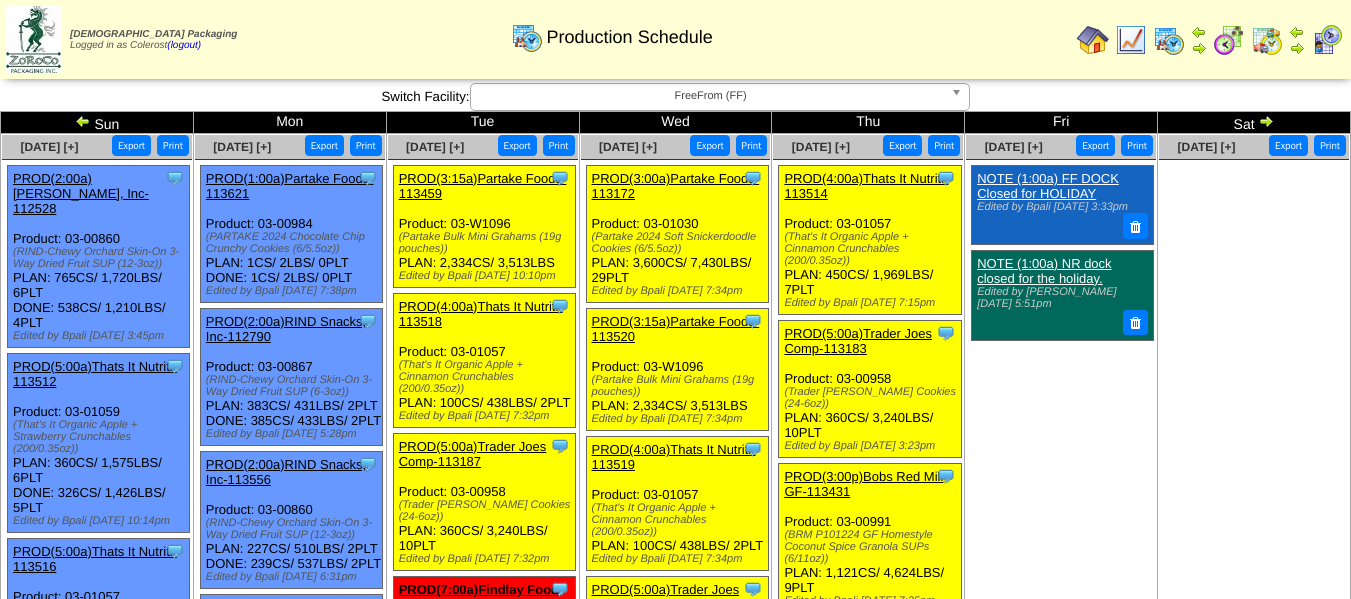 click on "Zoroco Packaging
Logged in as Colerost                                 (logout)
Print All" at bounding box center (675, 43) 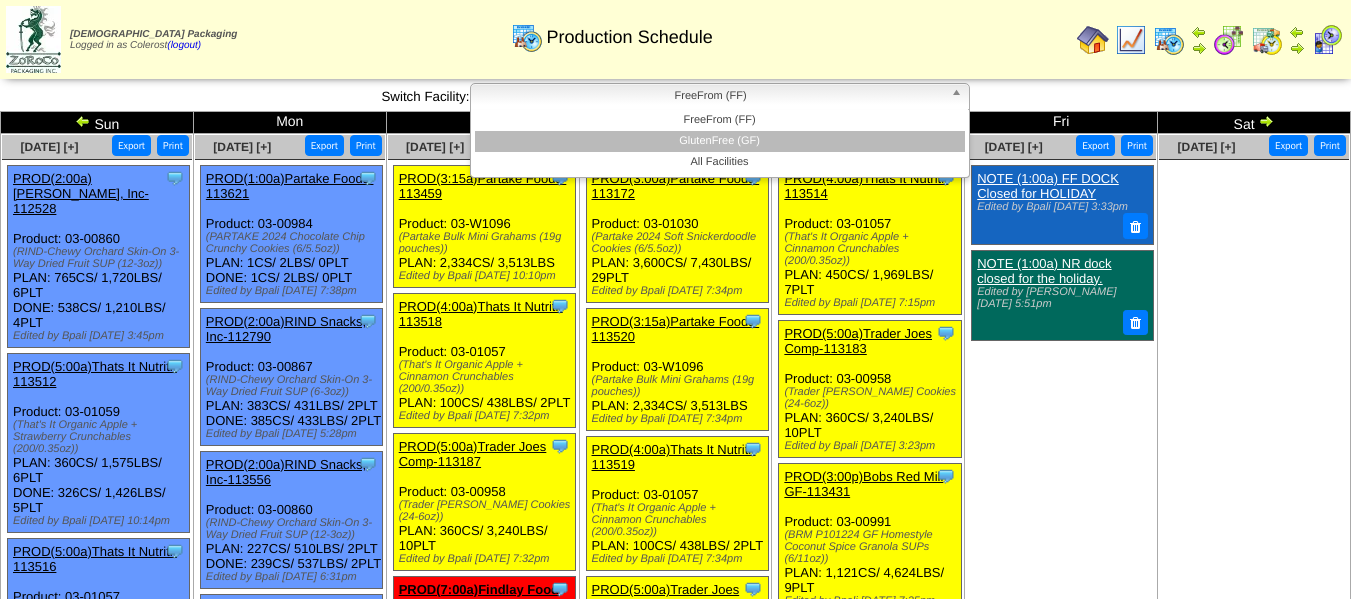 click on "GlutenFree (GF)" at bounding box center [720, 141] 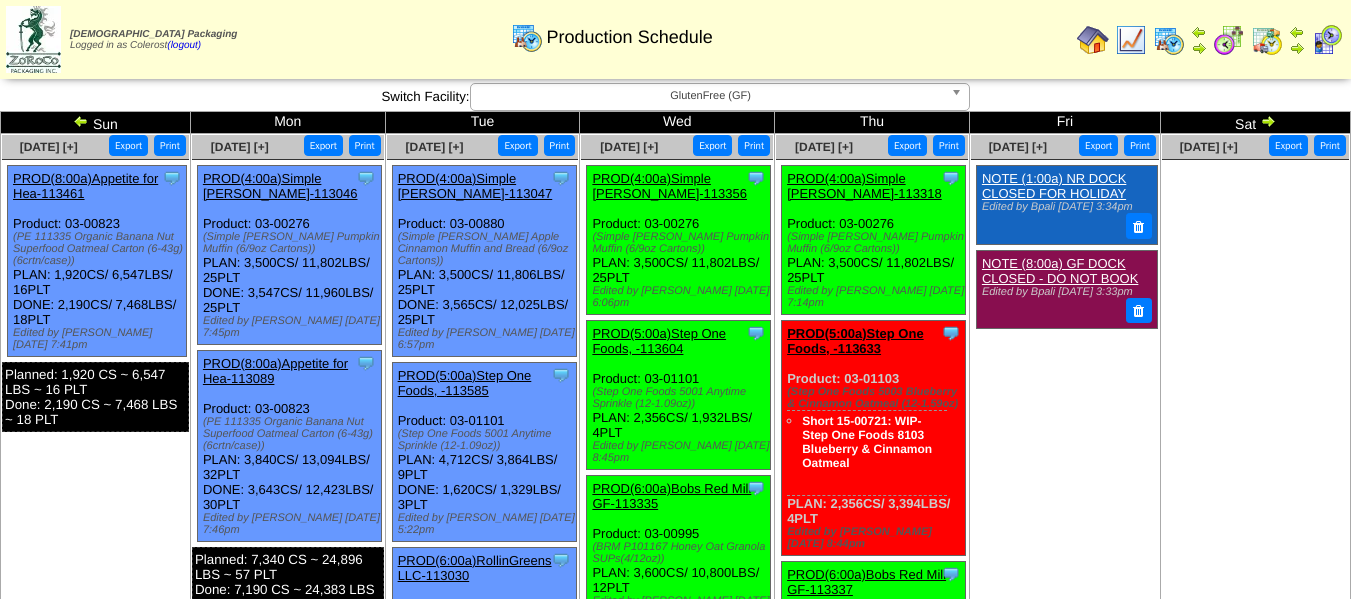 scroll, scrollTop: 0, scrollLeft: 0, axis: both 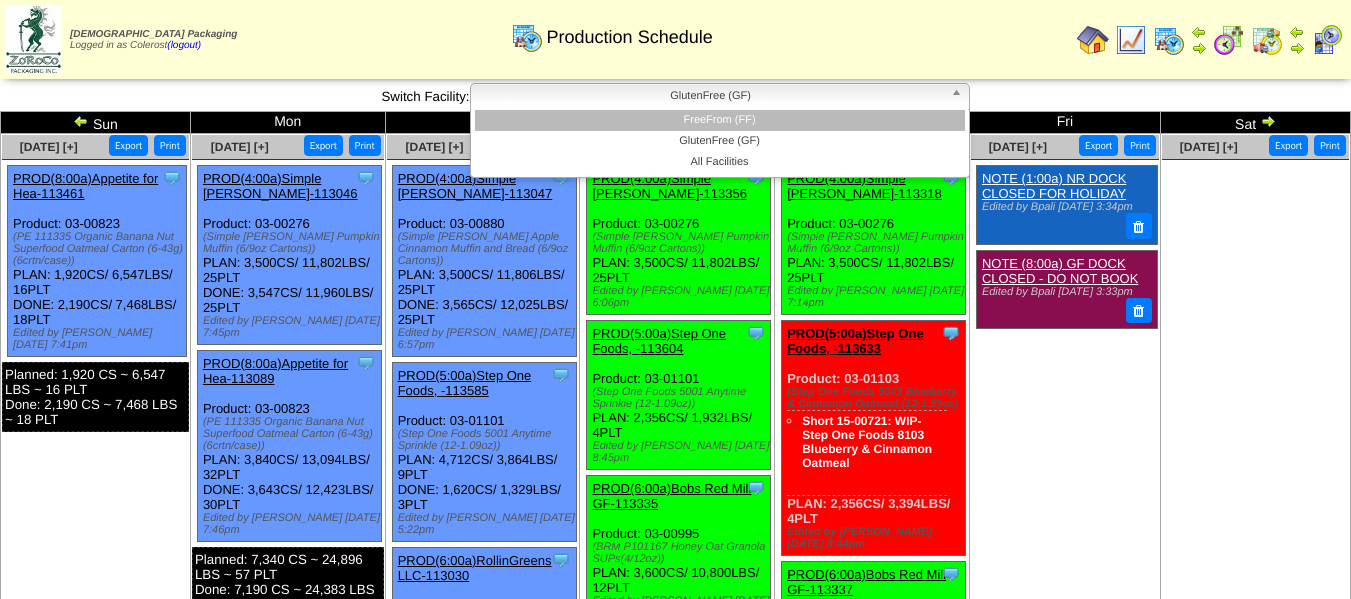 click on "FreeFrom (FF)" at bounding box center (720, 120) 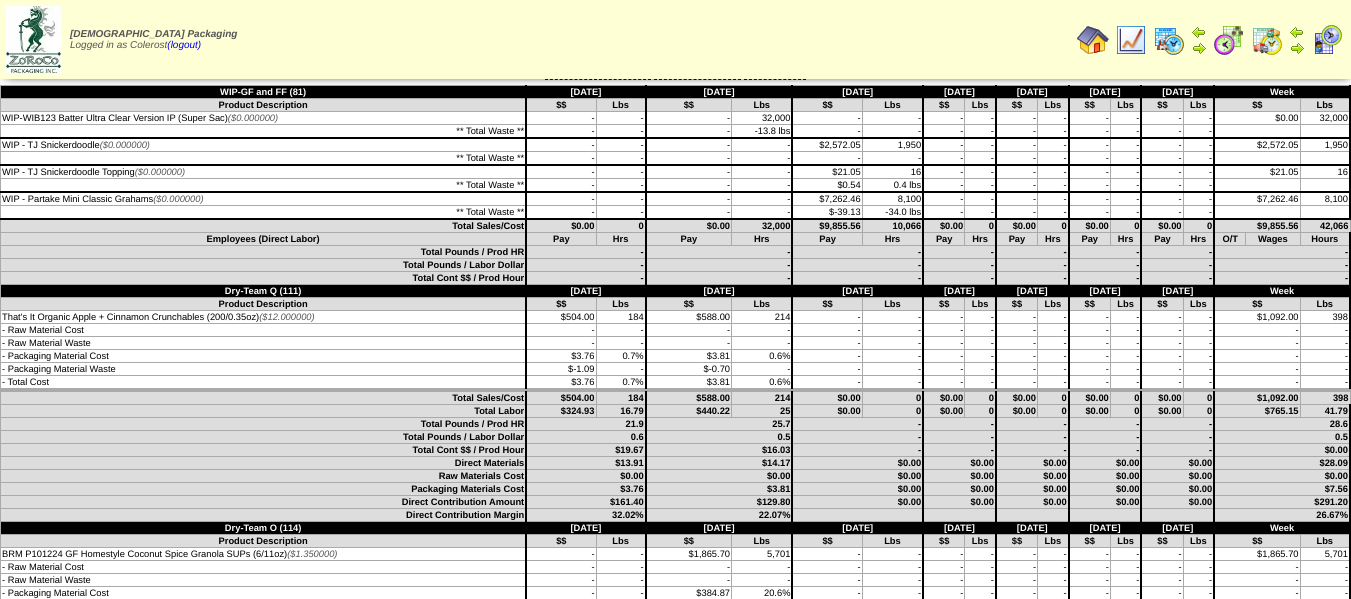 scroll, scrollTop: 0, scrollLeft: 0, axis: both 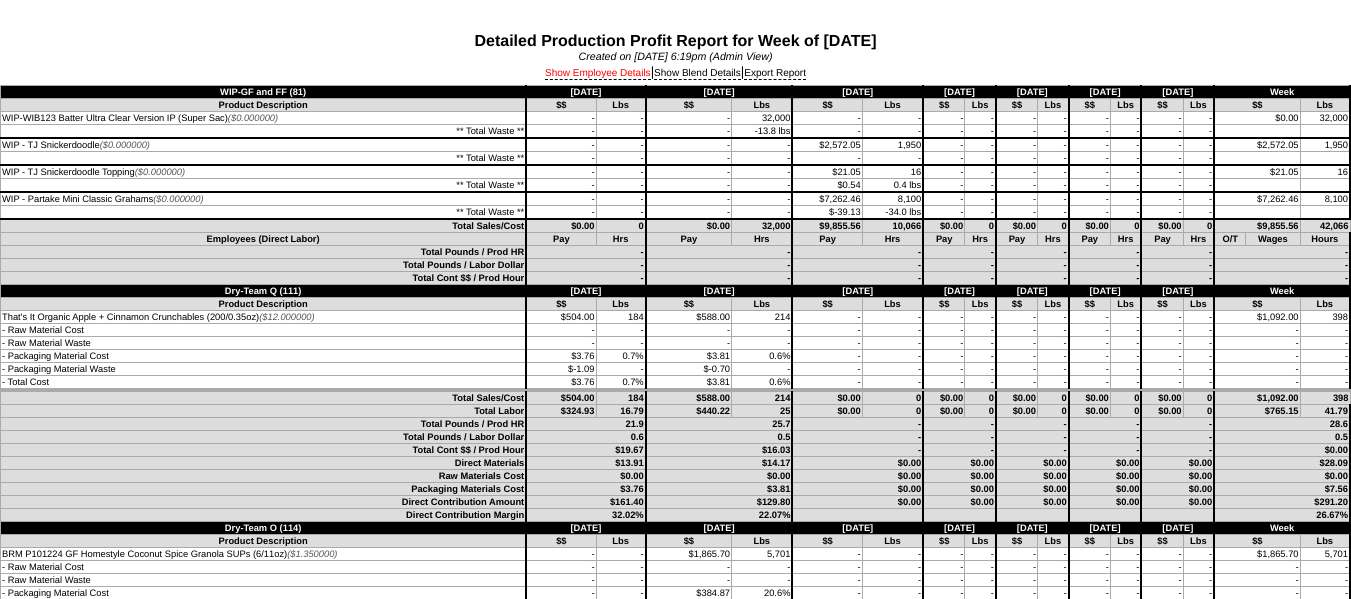 click on "Show Employee Details" at bounding box center (598, 74) 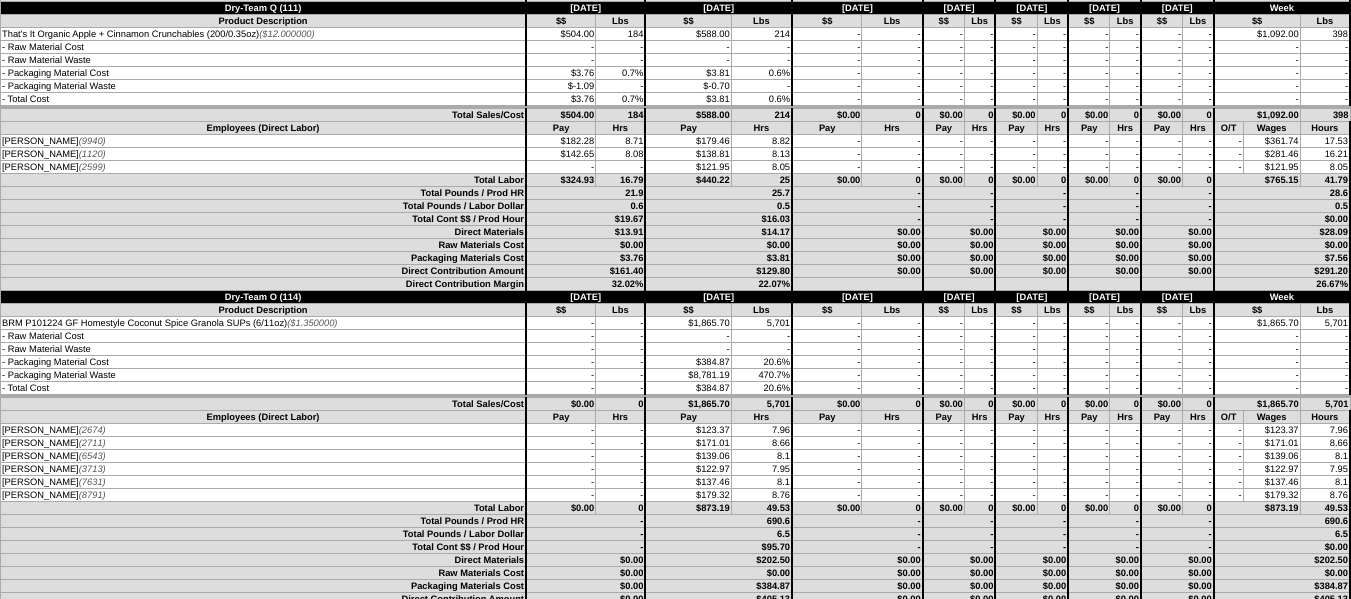 scroll, scrollTop: 0, scrollLeft: 0, axis: both 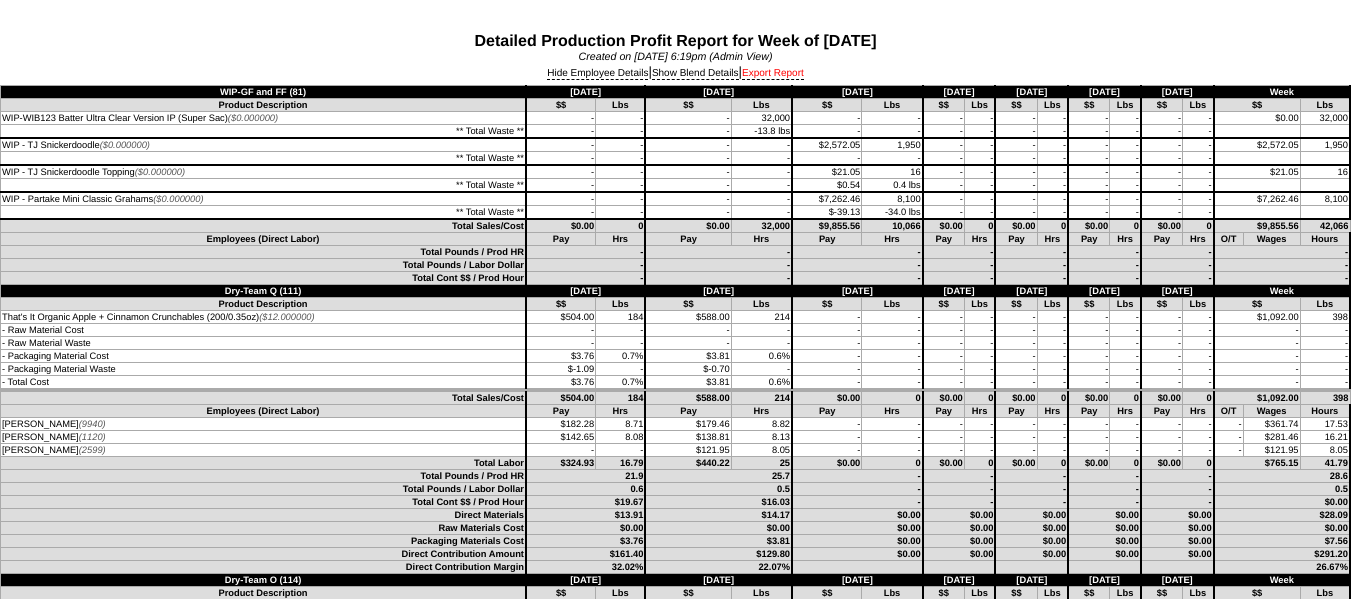 click on "Export Report" at bounding box center (773, 74) 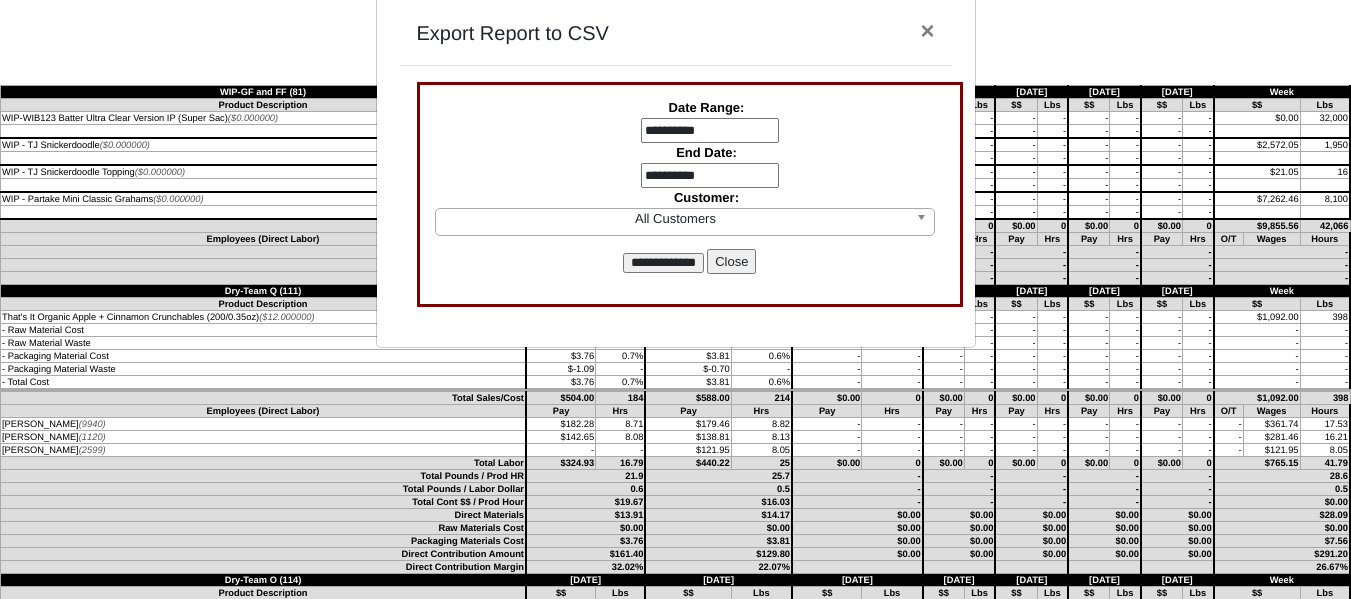 click on "**********" at bounding box center [710, 131] 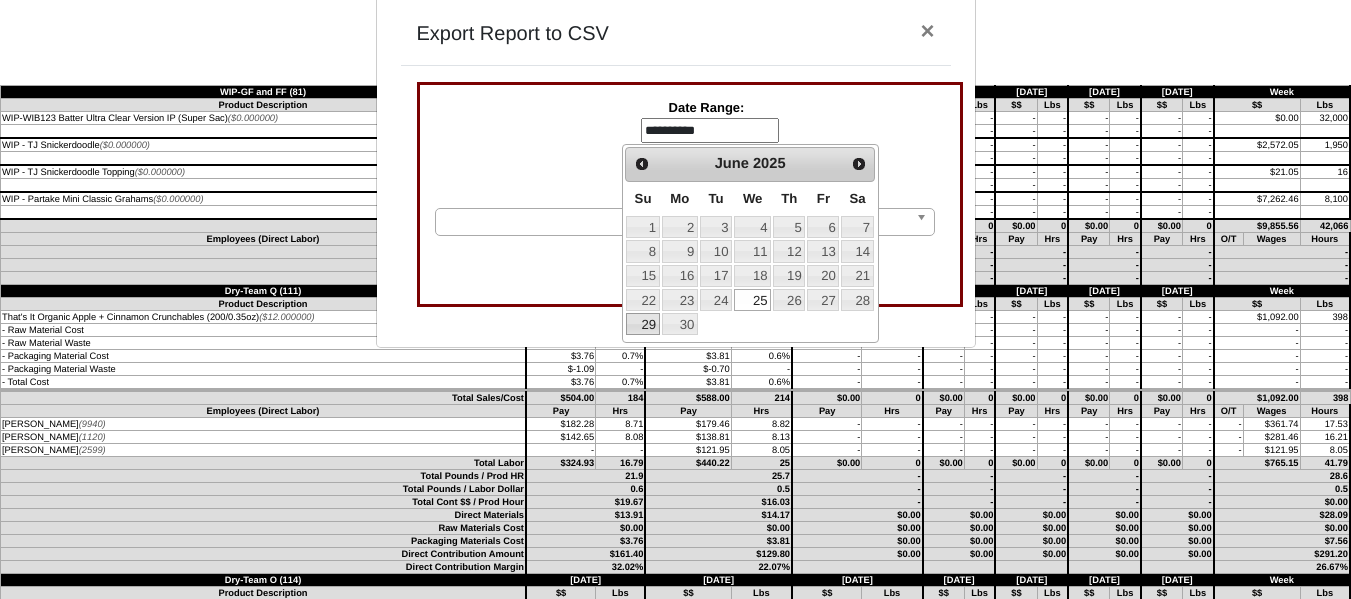 click on "29" at bounding box center [642, 324] 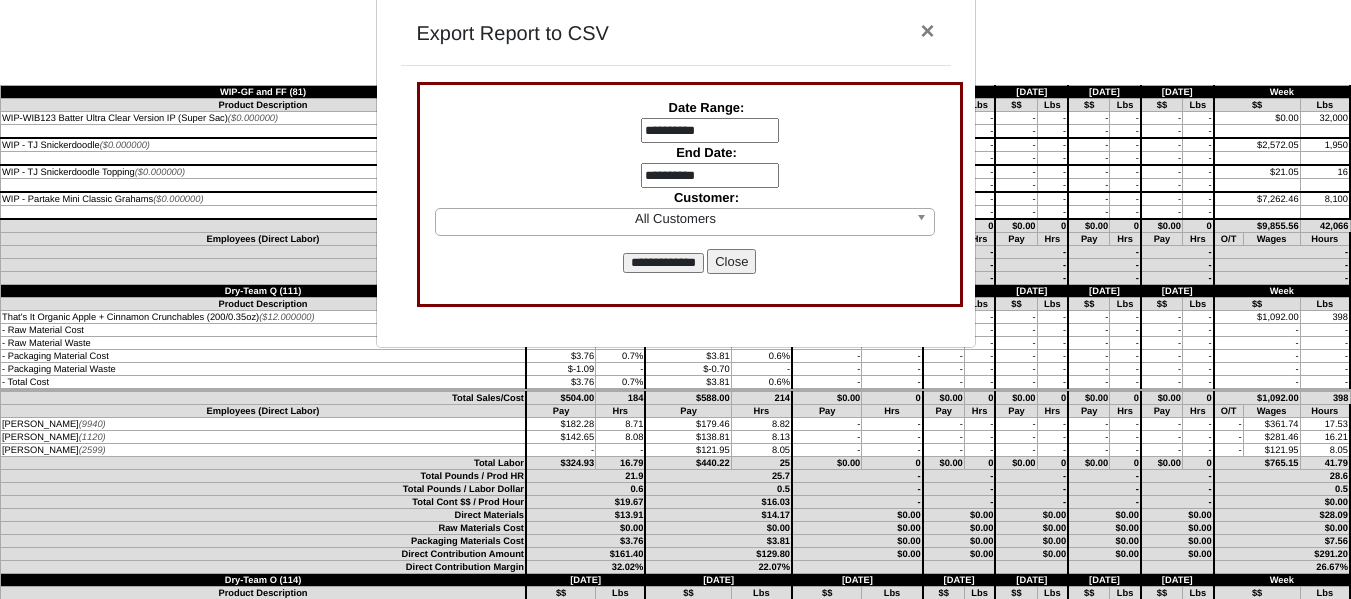 click on "**********" at bounding box center [710, 176] 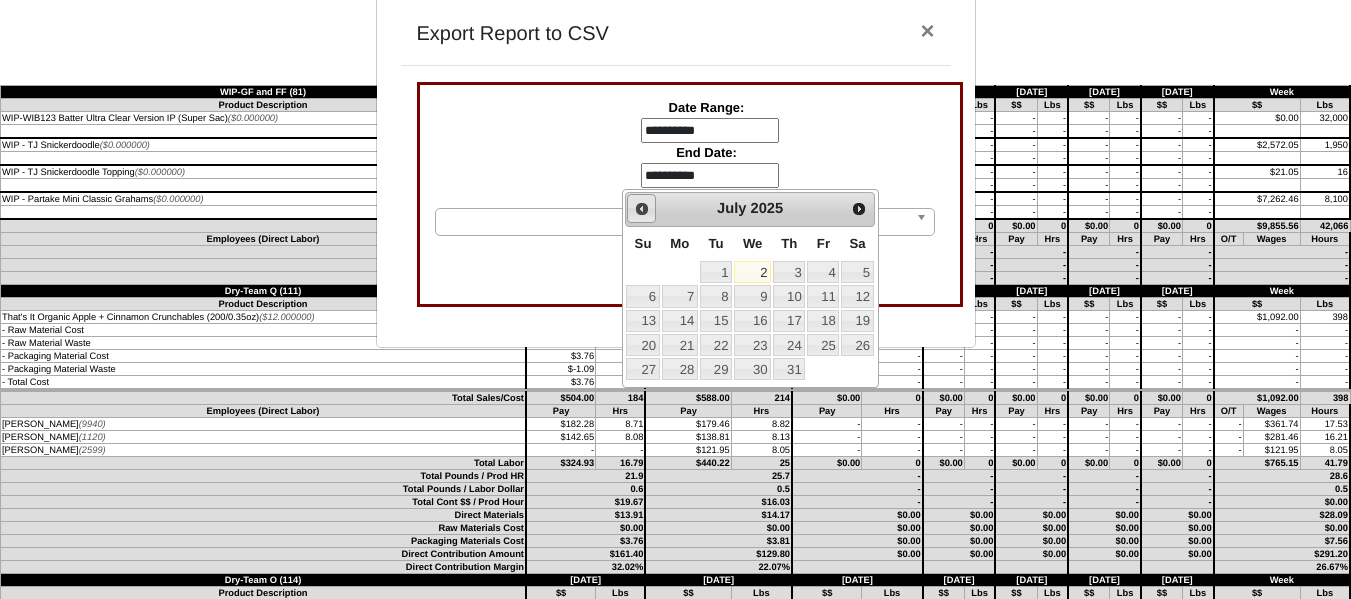 click on "Prev" at bounding box center (642, 209) 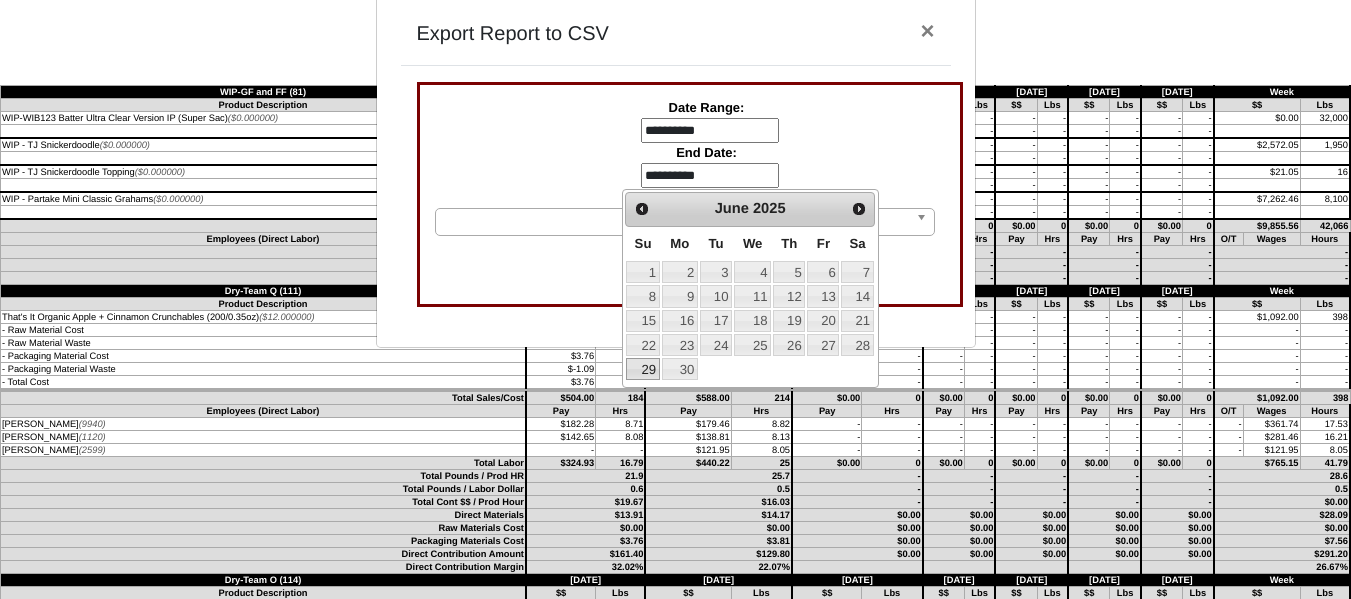 click on "29" at bounding box center [642, 369] 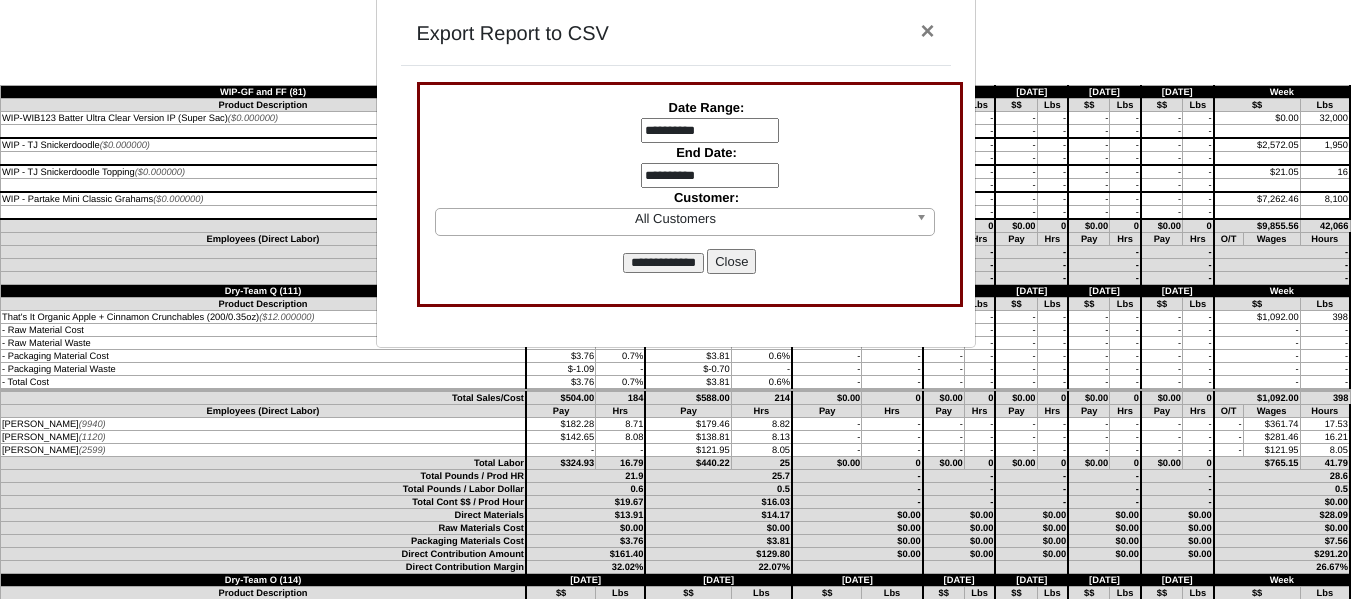 click on "**********" at bounding box center (663, 263) 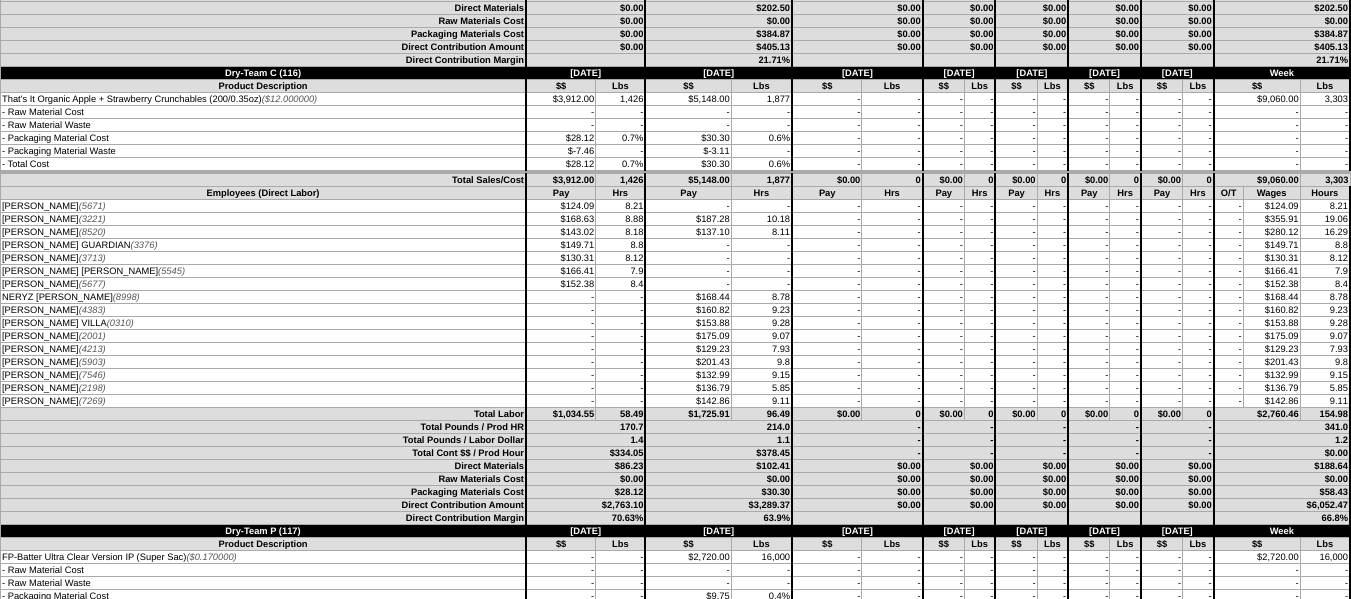 scroll, scrollTop: 800, scrollLeft: 0, axis: vertical 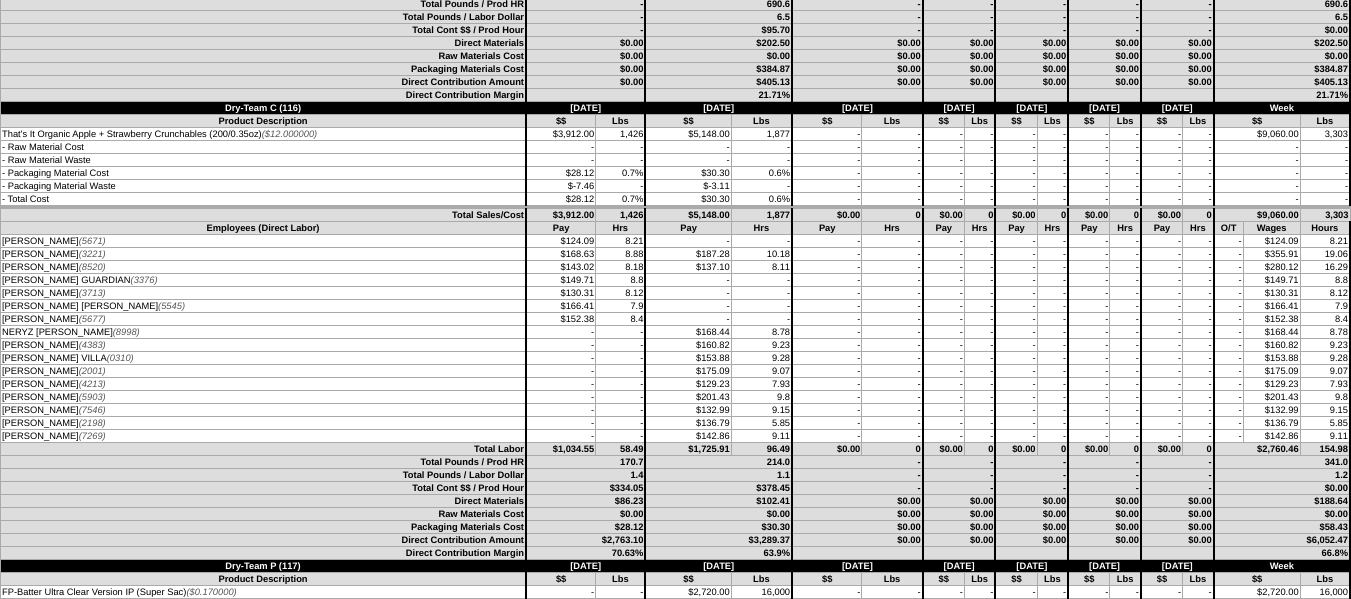 drag, startPoint x: 223, startPoint y: 141, endPoint x: 93, endPoint y: 1, distance: 191.04973 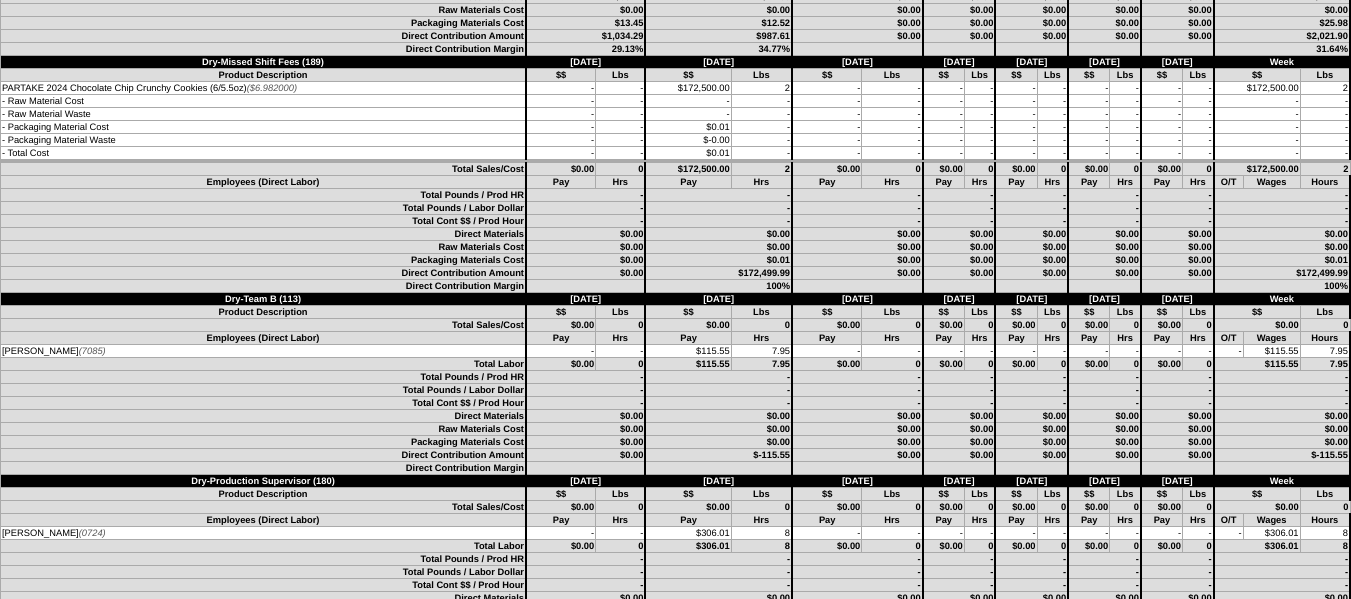 scroll, scrollTop: 2200, scrollLeft: 0, axis: vertical 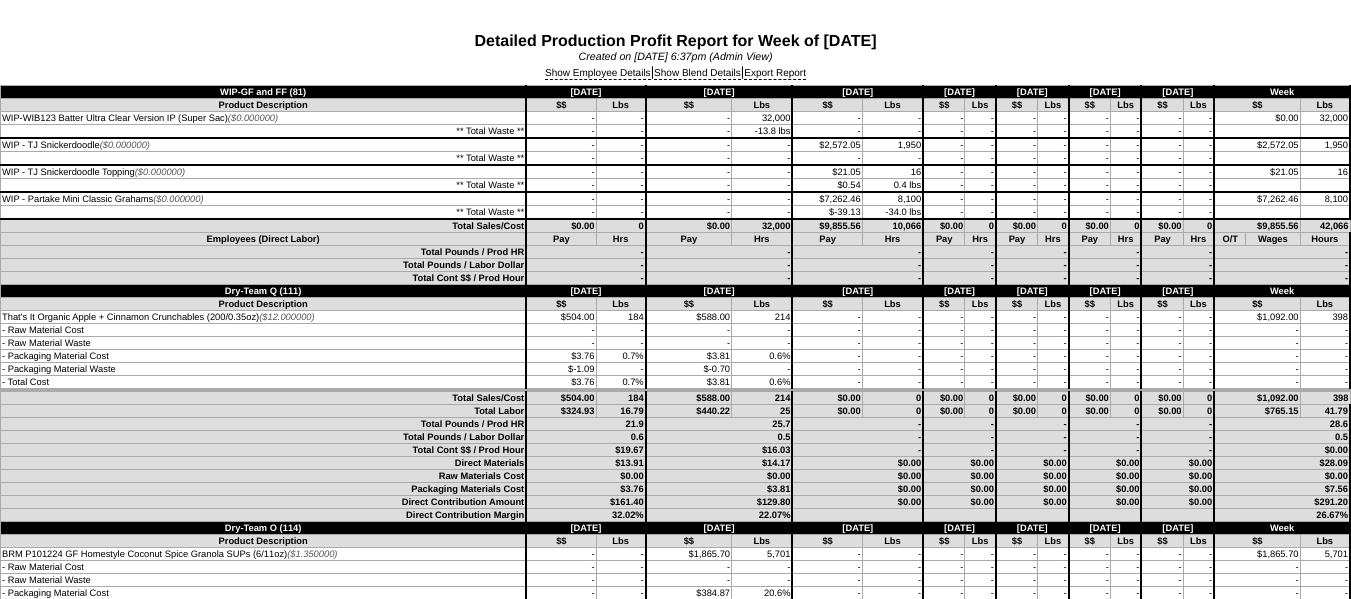 click on "Created on [DATE] 6:37pm        (Admin View)" at bounding box center (675, 57) 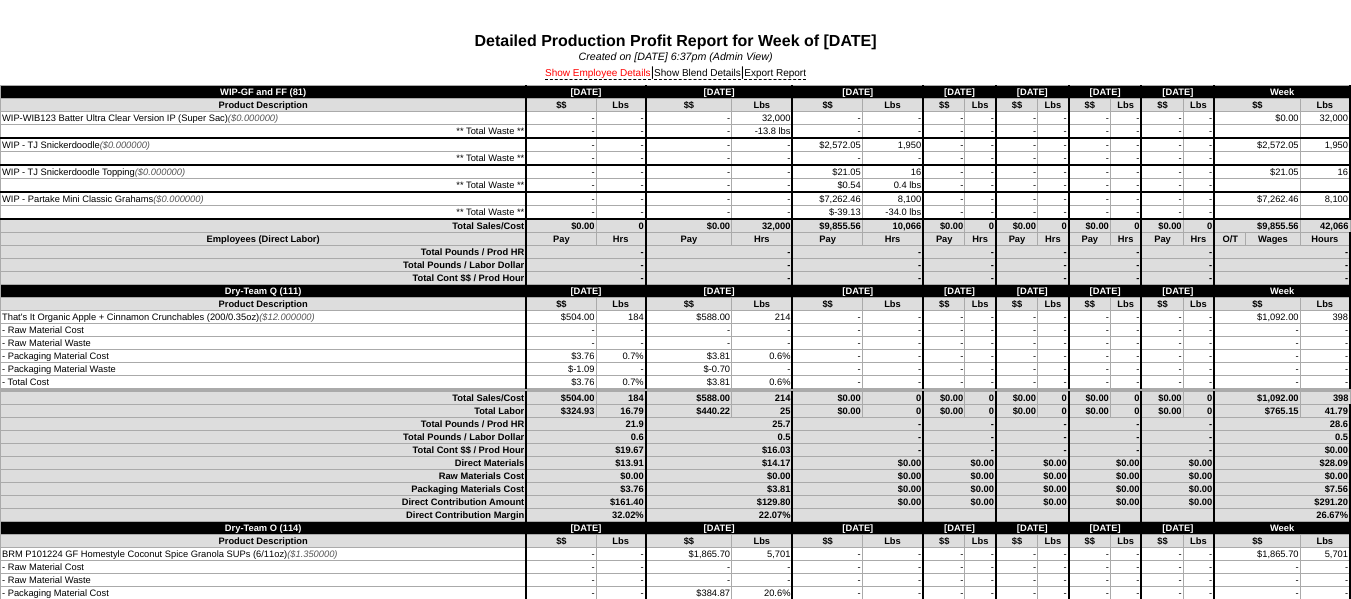 click on "Show Employee Details" at bounding box center [598, 74] 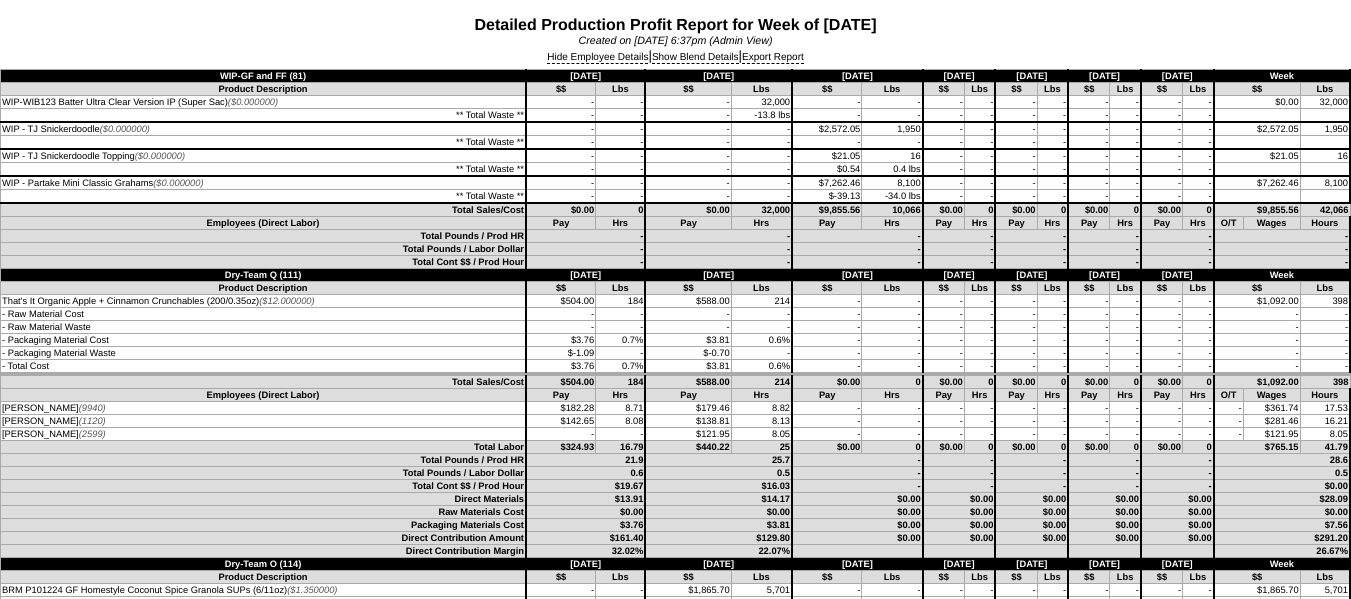 scroll, scrollTop: 0, scrollLeft: 0, axis: both 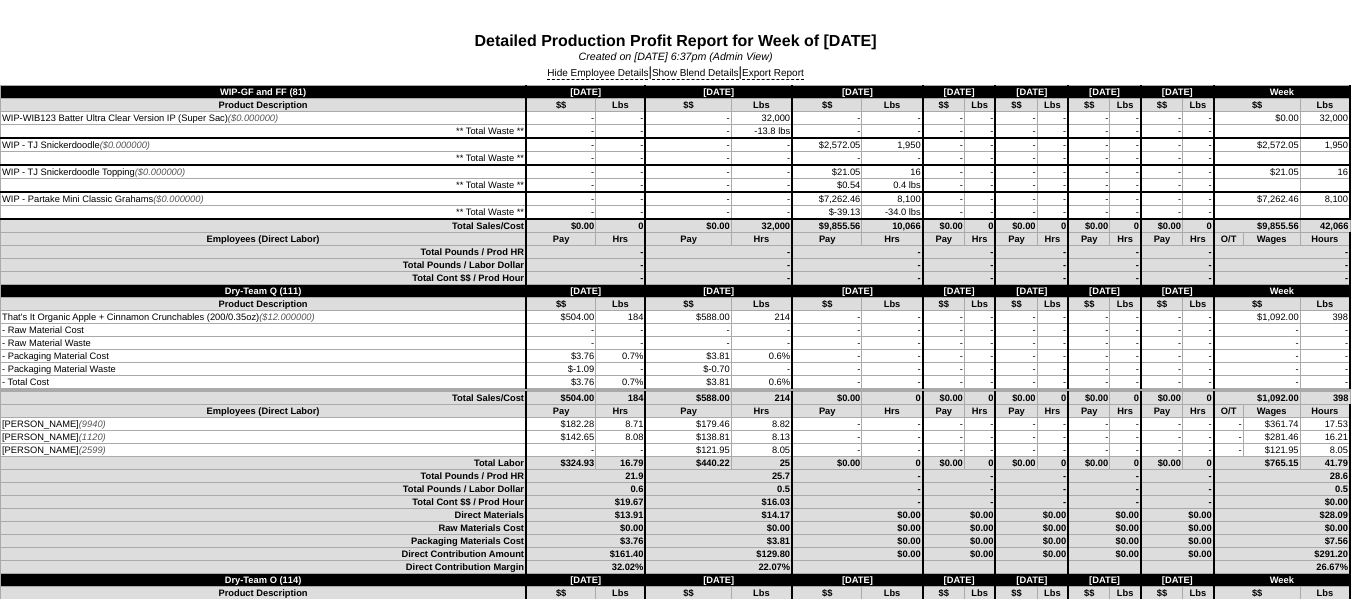 click on "Hide Employee Details  |  Show Blend Details  |
Export Report" at bounding box center [675, 74] 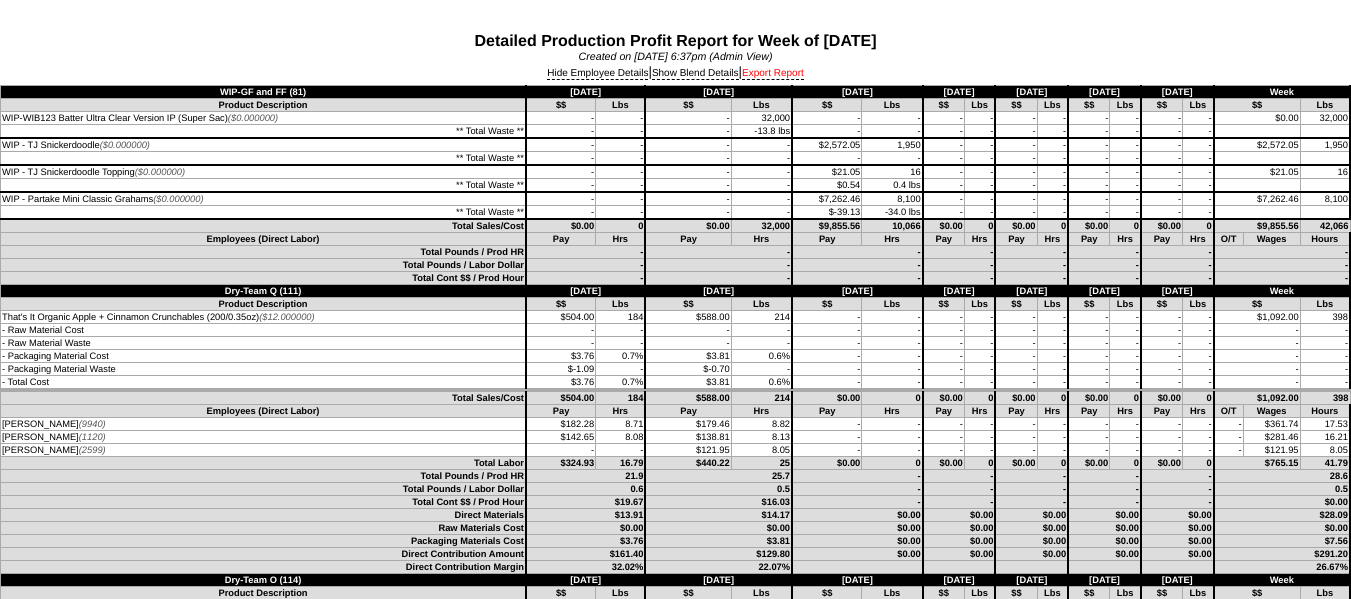 click on "Export Report" at bounding box center (773, 74) 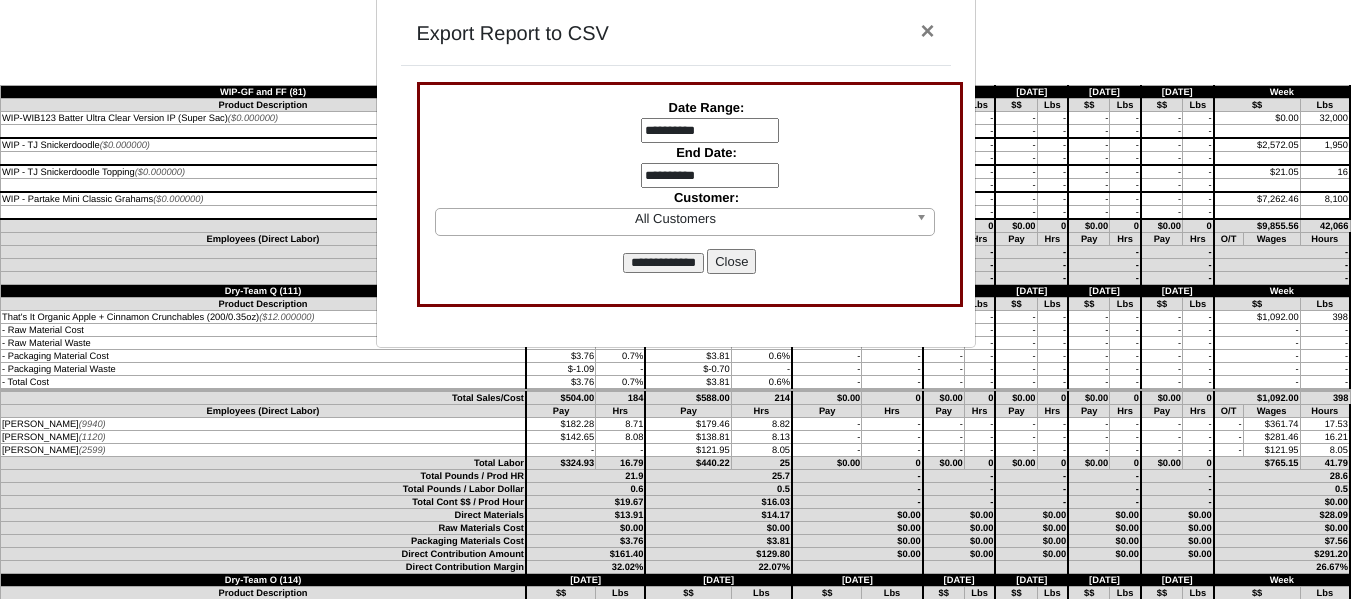 click on "**********" at bounding box center [710, 131] 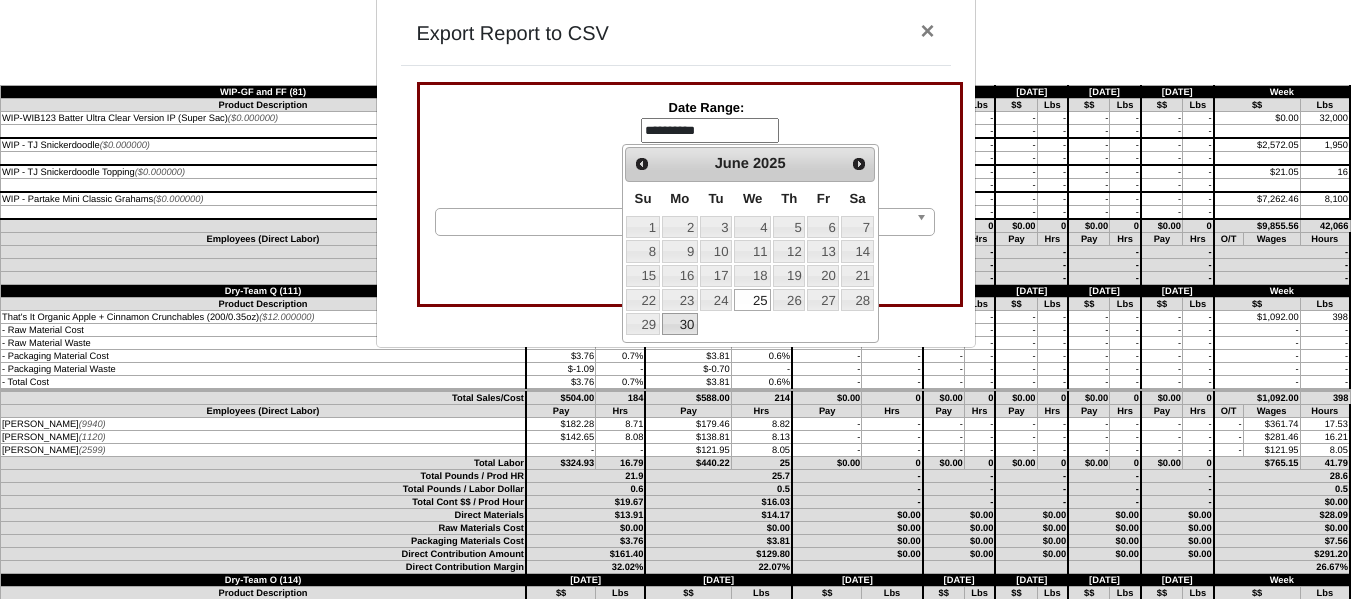click on "30" at bounding box center (680, 324) 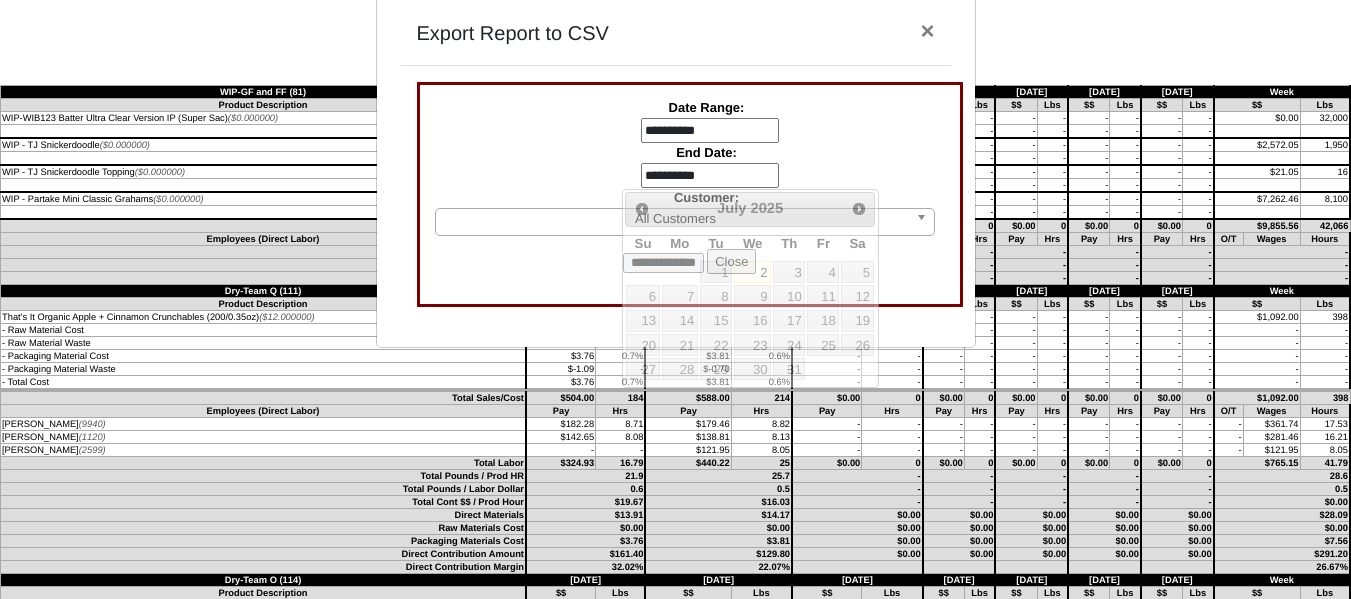 click on "**********" at bounding box center (710, 176) 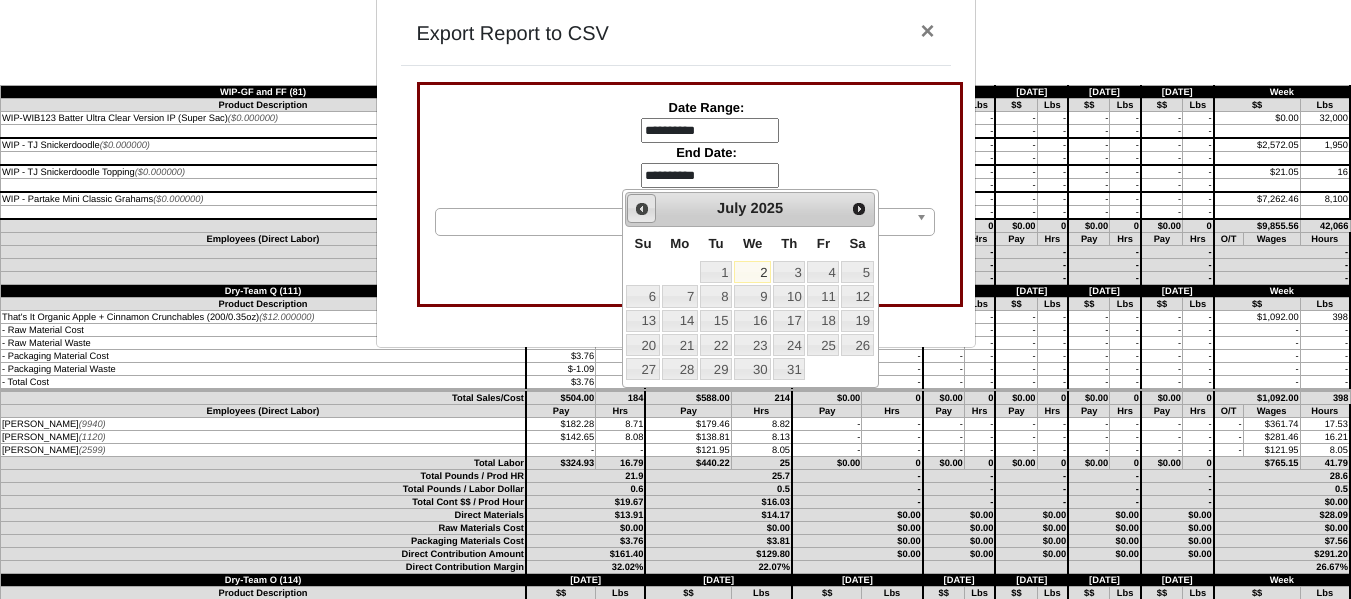 click on "Prev" at bounding box center [642, 209] 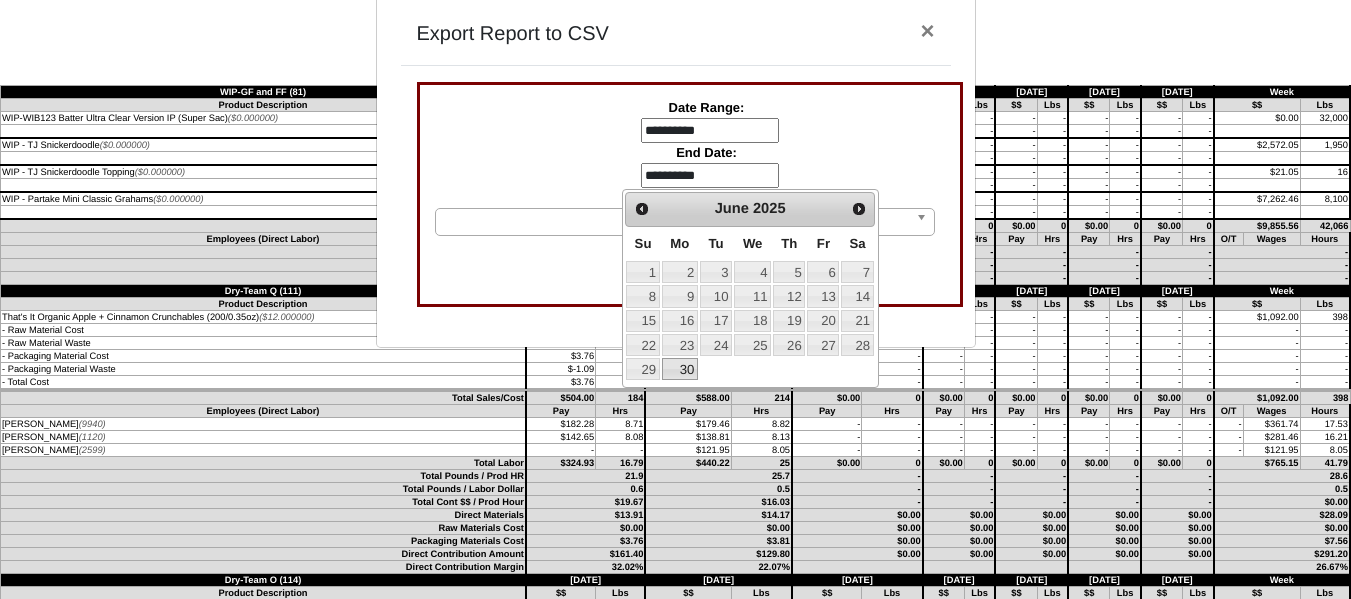 click on "30" at bounding box center [680, 369] 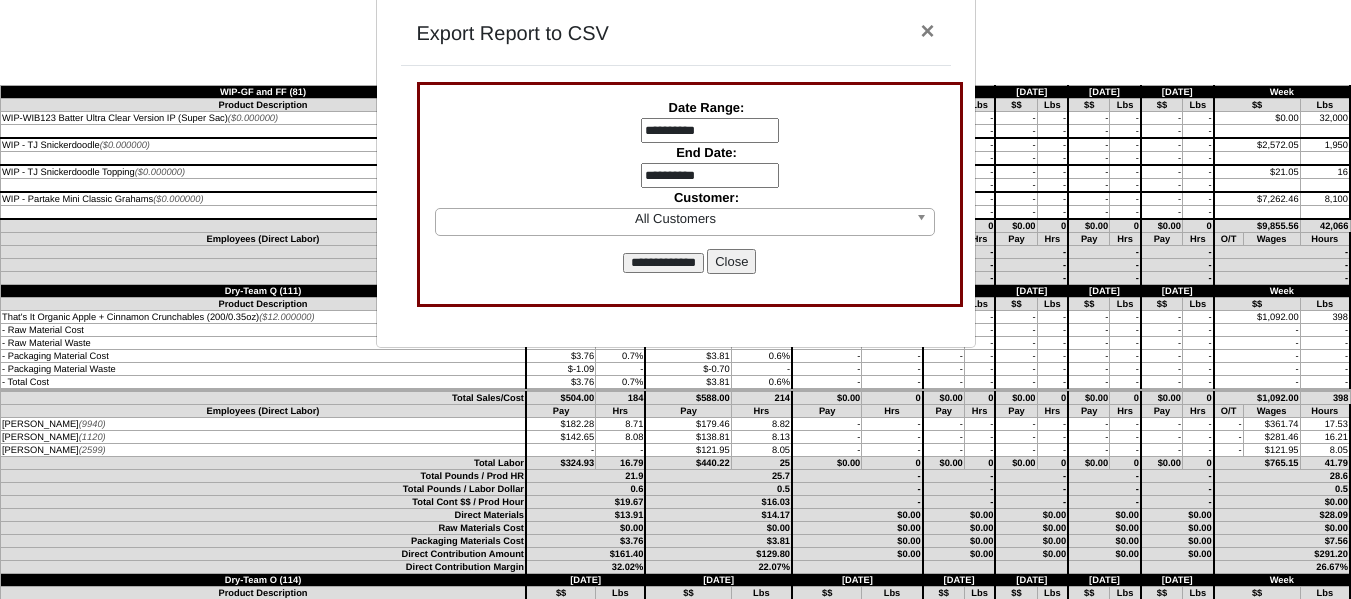 click on "**********" at bounding box center (663, 263) 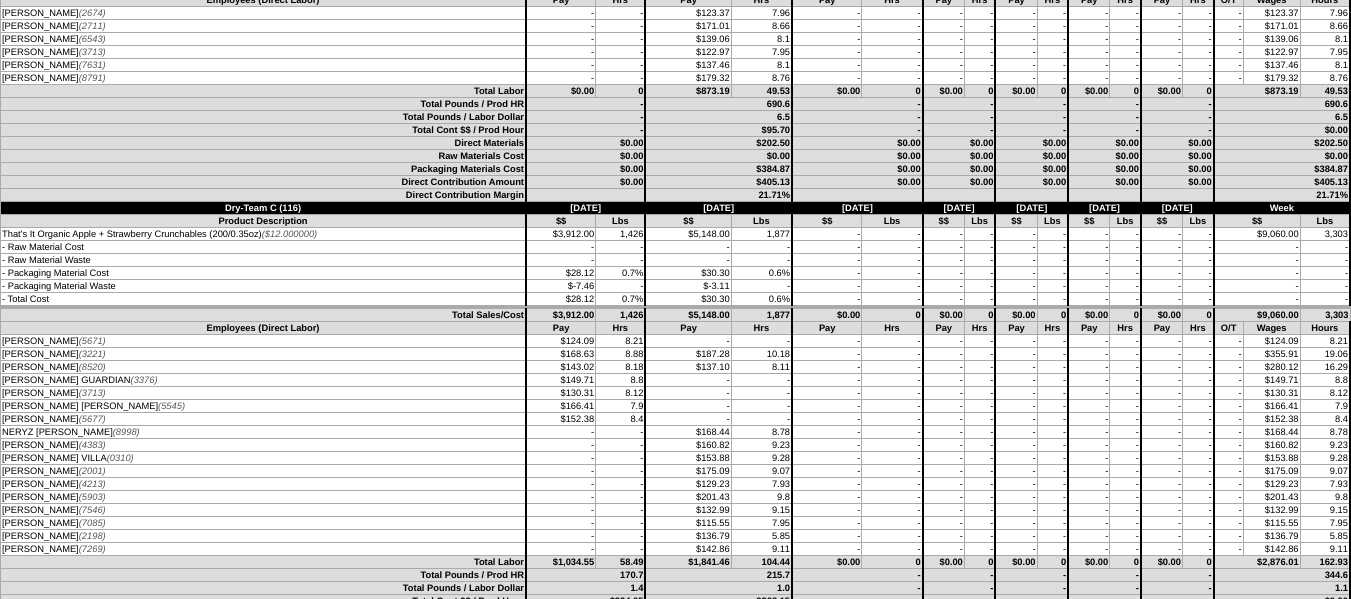 scroll, scrollTop: 0, scrollLeft: 0, axis: both 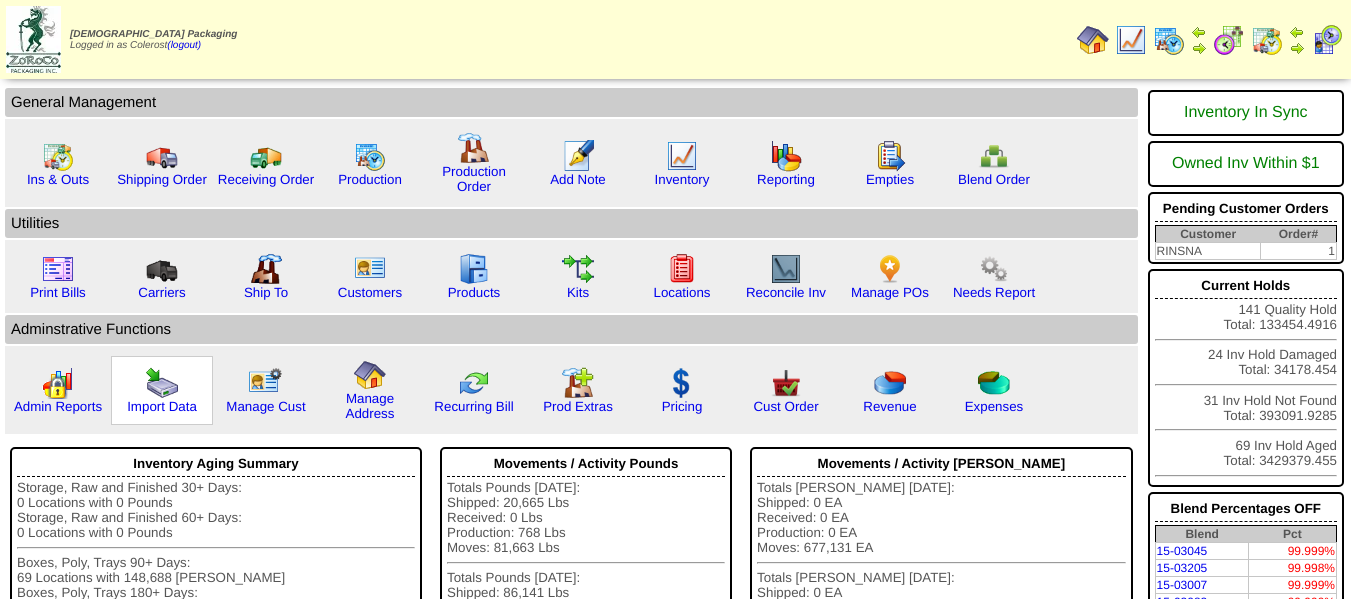 click at bounding box center (162, 383) 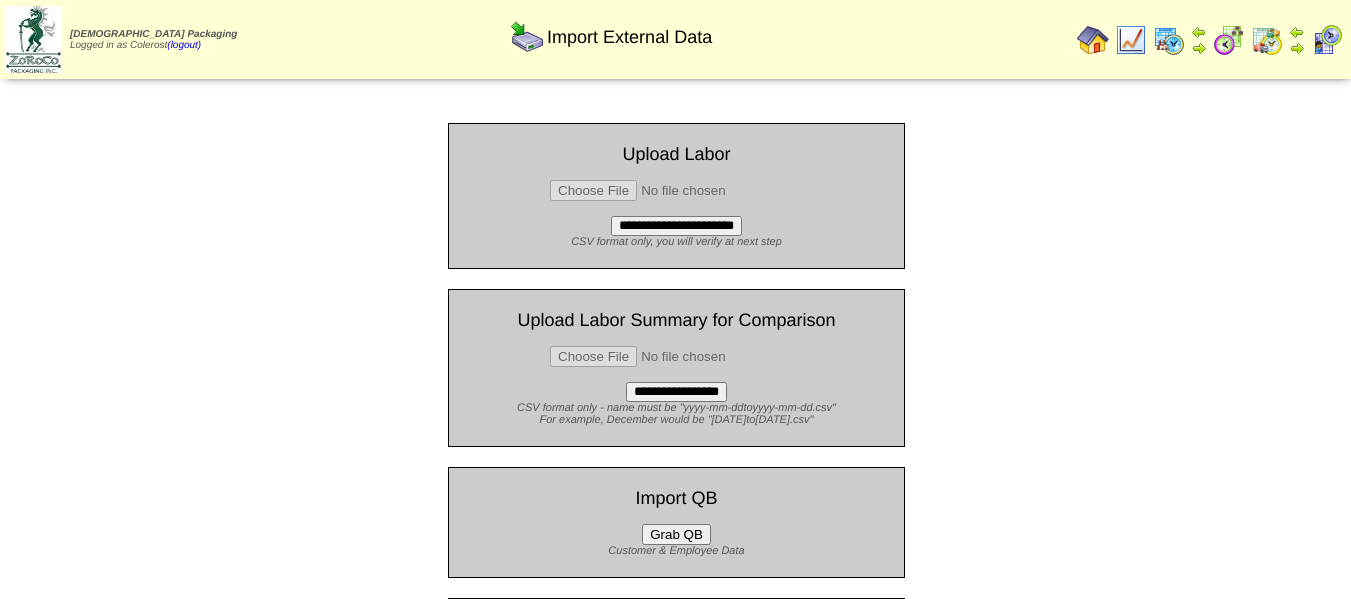 scroll, scrollTop: 0, scrollLeft: 0, axis: both 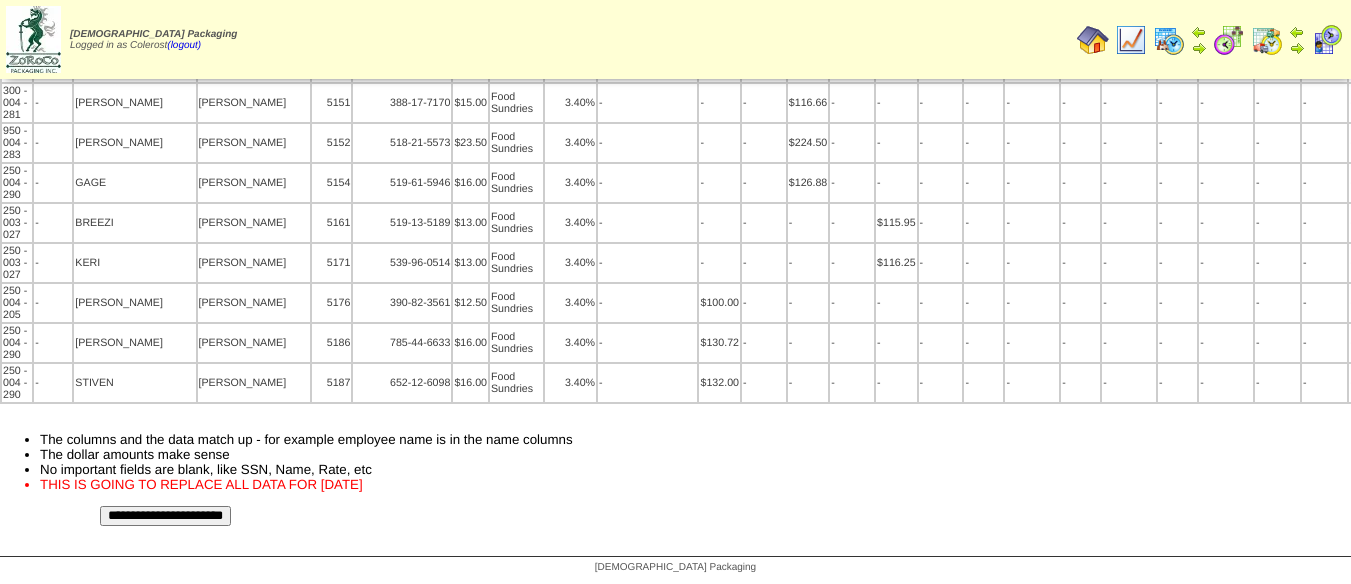 click on "**********" at bounding box center [165, 516] 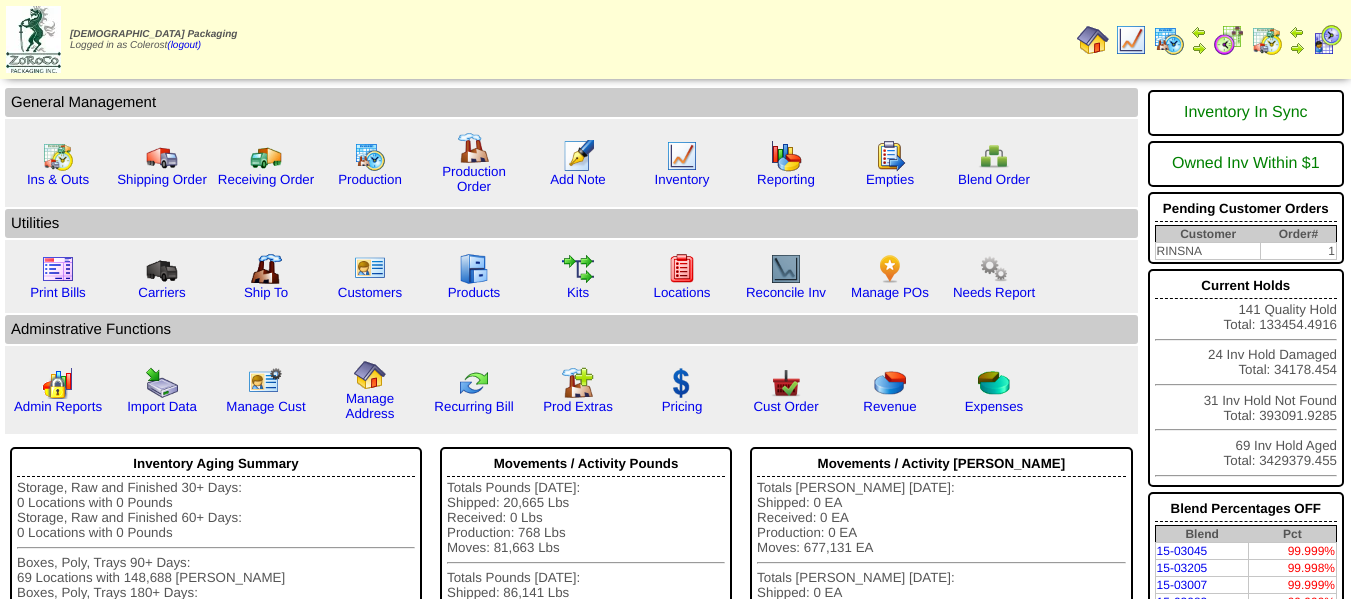 scroll, scrollTop: 0, scrollLeft: 0, axis: both 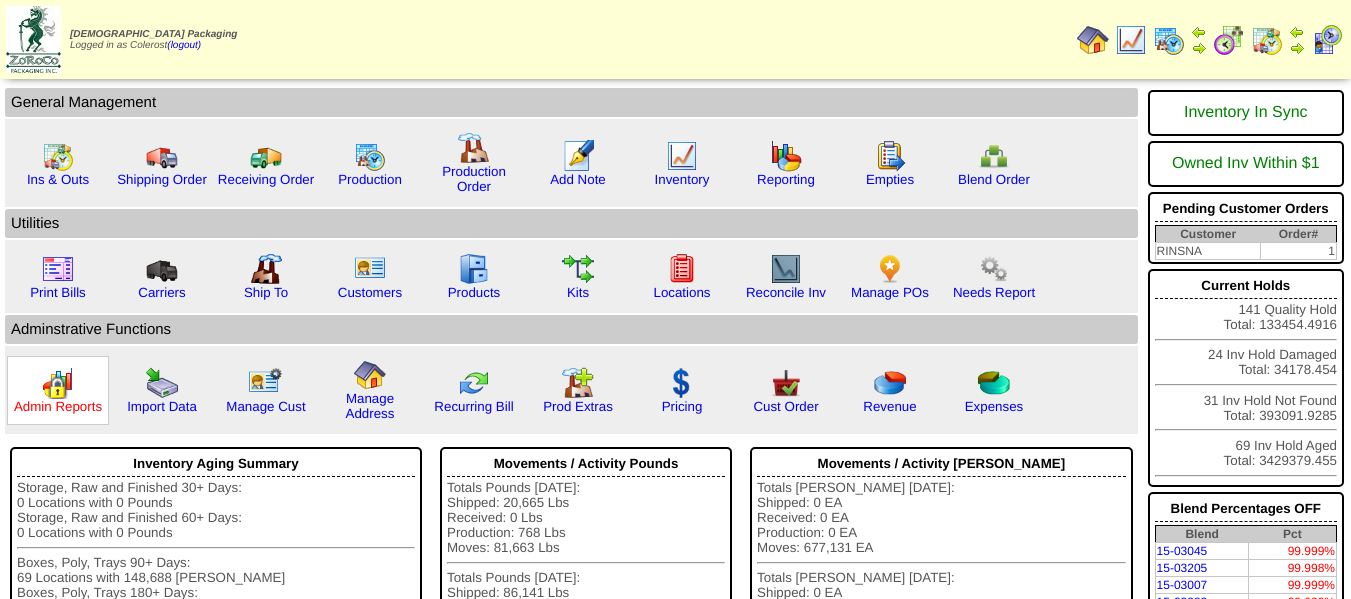 click on "Admin Reports" at bounding box center [58, 406] 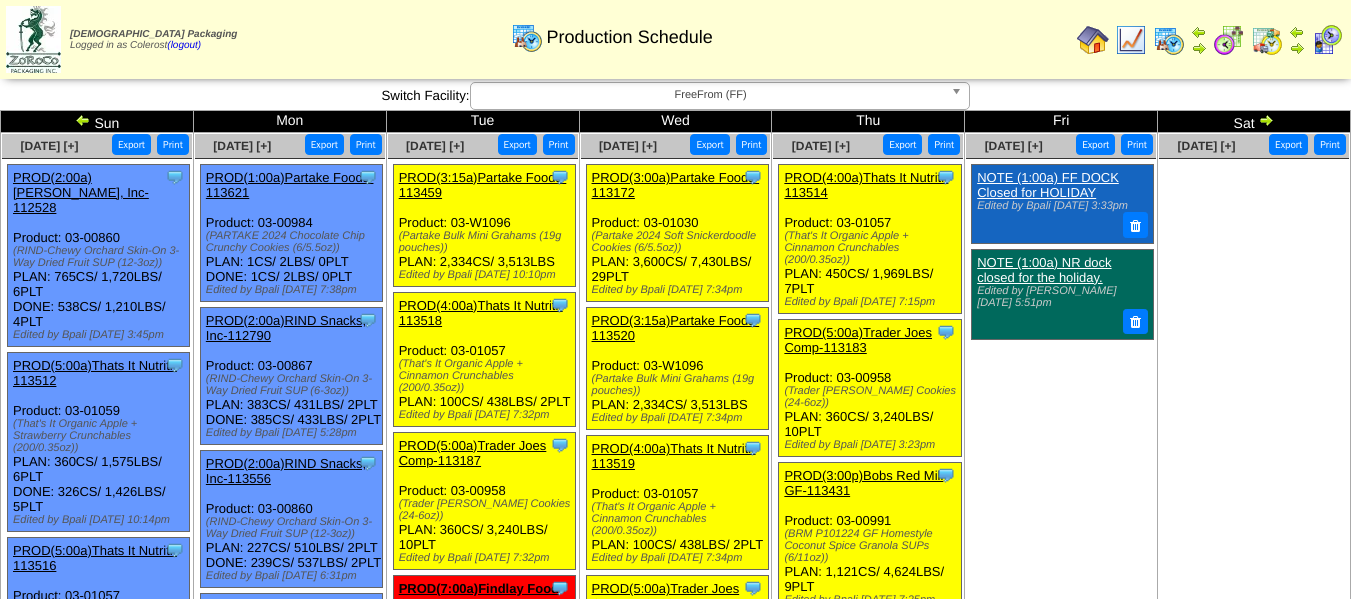 scroll, scrollTop: 0, scrollLeft: 0, axis: both 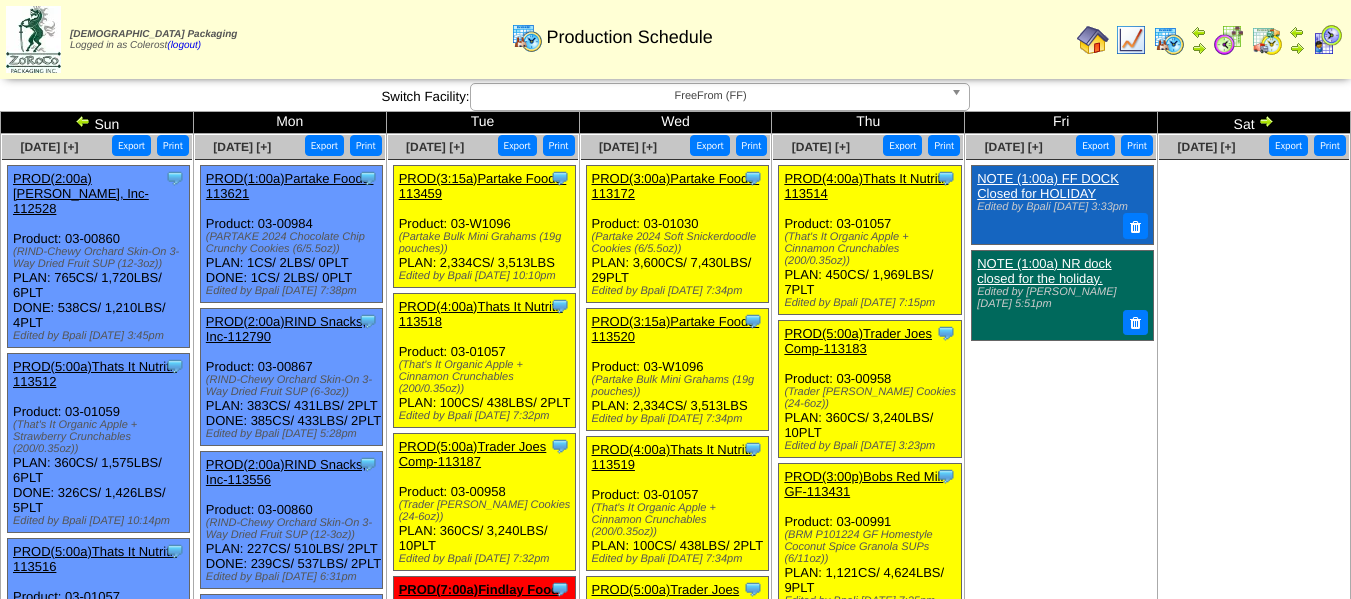 click on "PROD(1:00a)Partake Foods-113621" at bounding box center [290, 186] 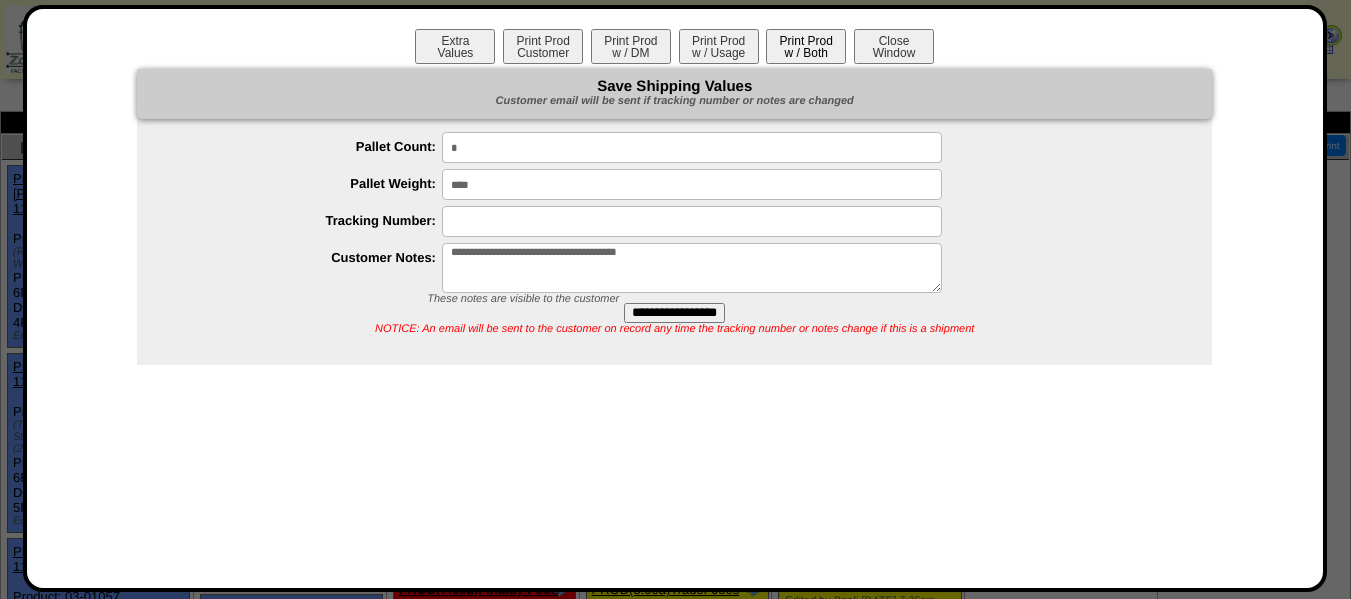 click on "Print Prod w / Both" at bounding box center [806, 46] 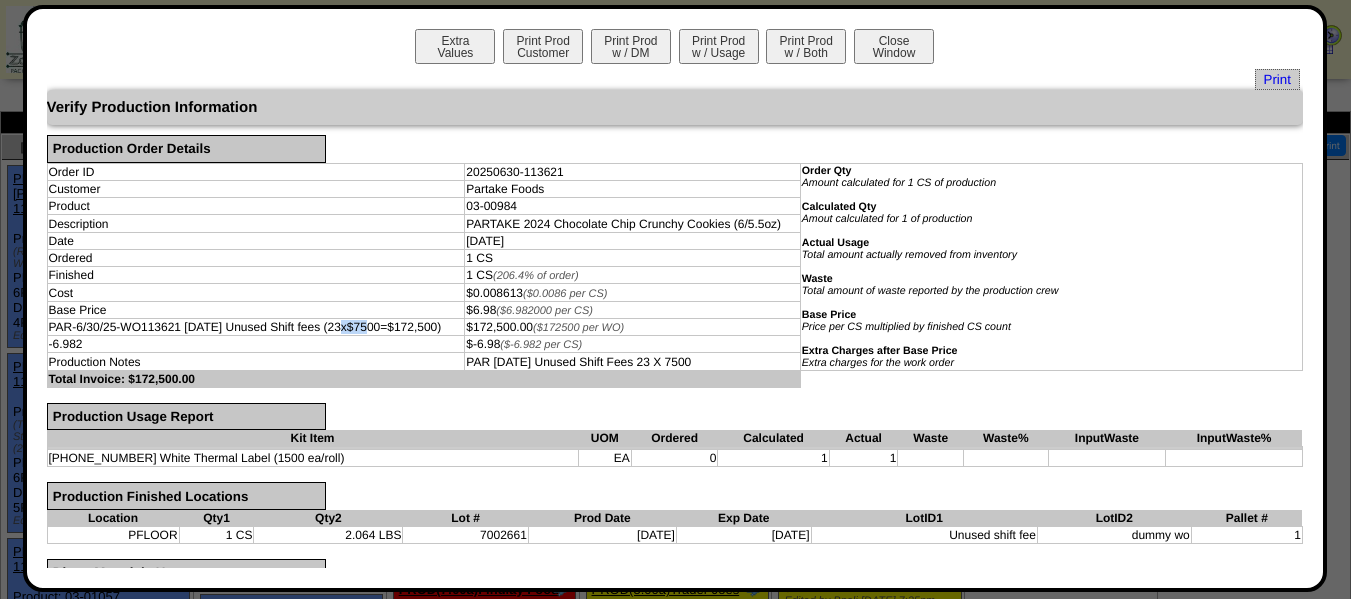 drag, startPoint x: 342, startPoint y: 326, endPoint x: 400, endPoint y: 384, distance: 82.02438 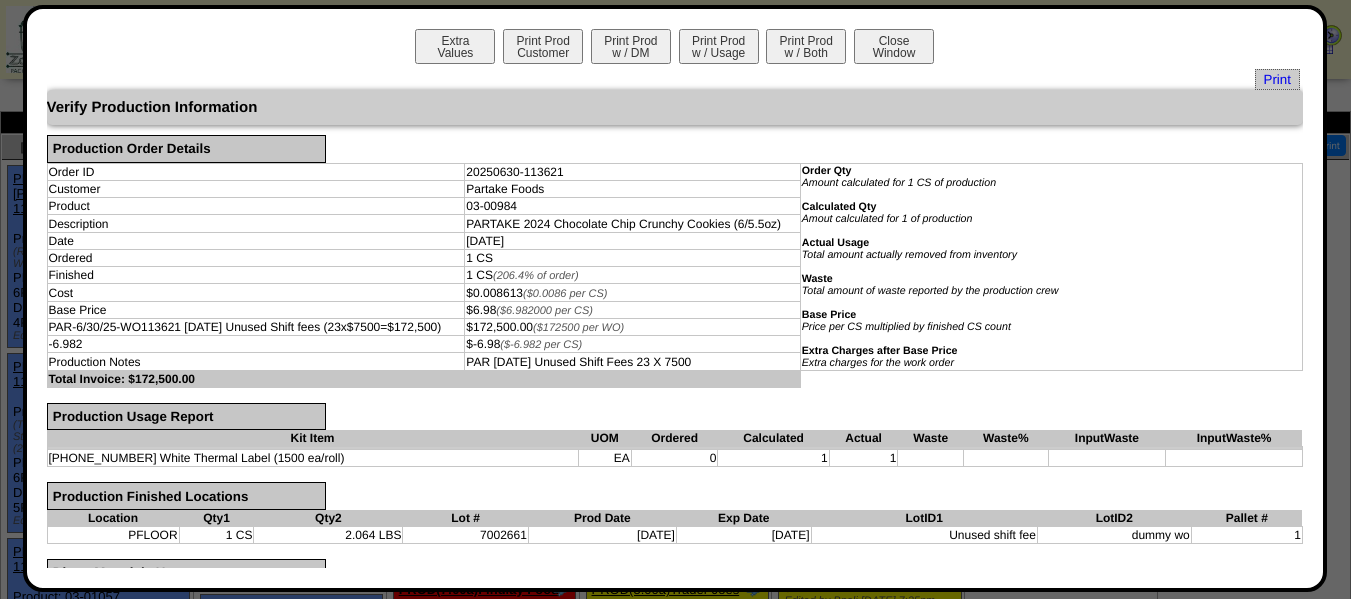 drag, startPoint x: 420, startPoint y: 356, endPoint x: 442, endPoint y: 333, distance: 31.827662 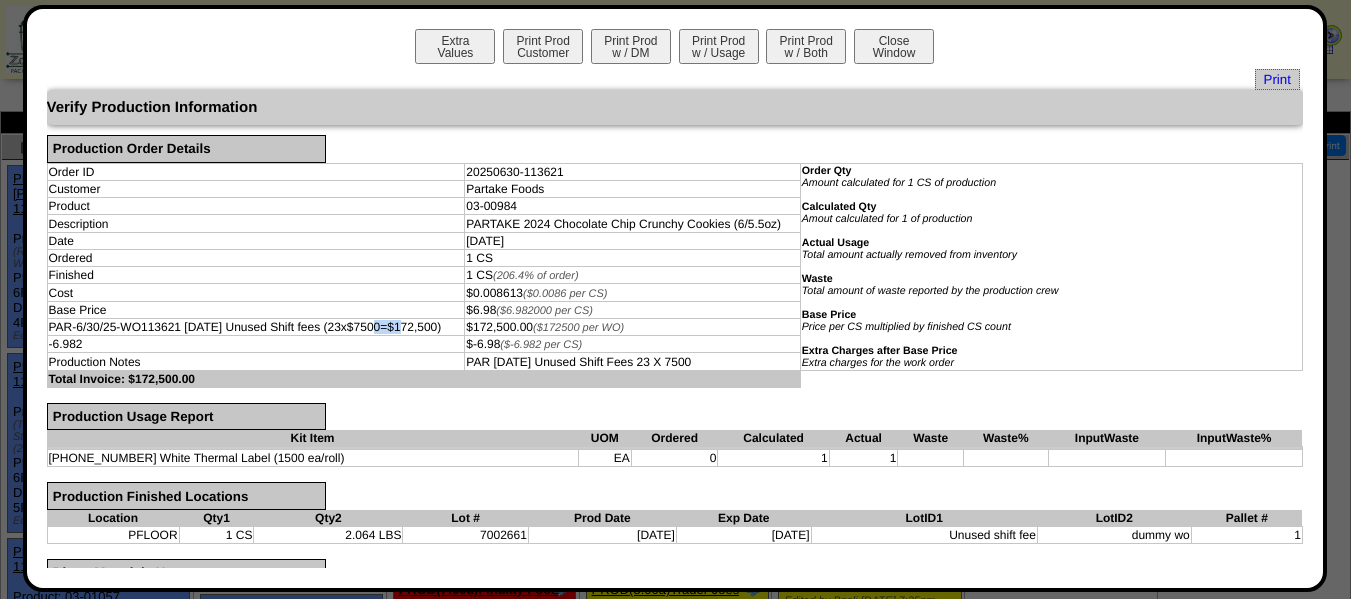 drag, startPoint x: 372, startPoint y: 330, endPoint x: 396, endPoint y: 330, distance: 24 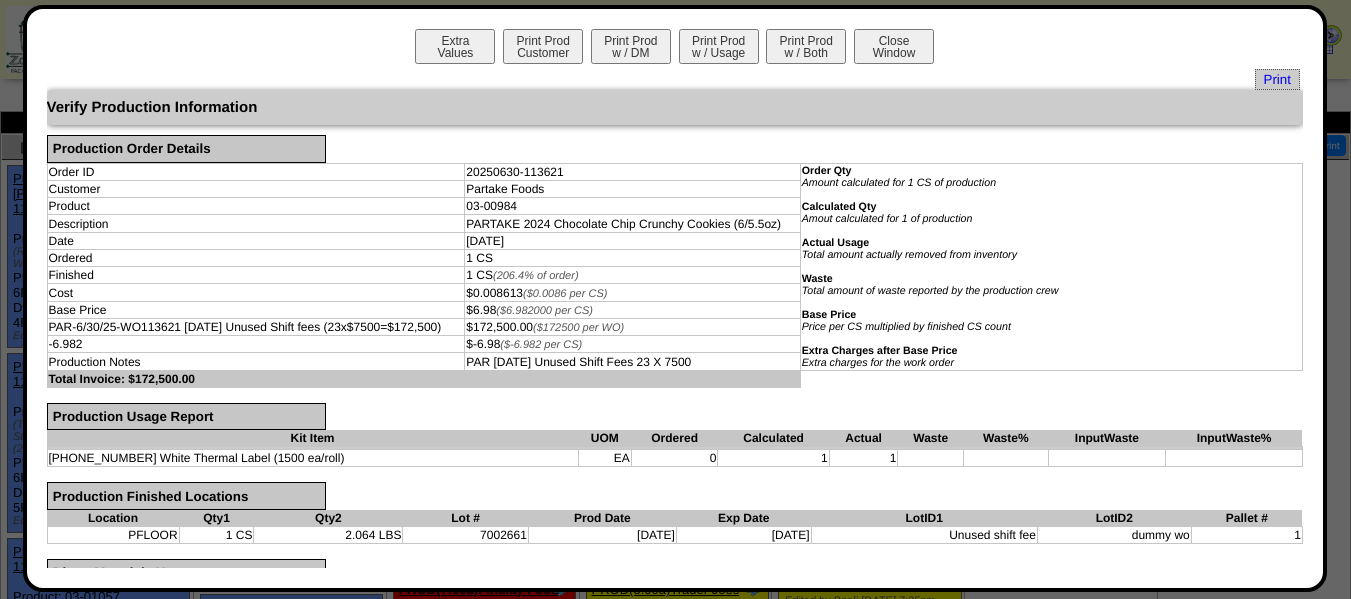 click on "Base Price" at bounding box center (256, 309) 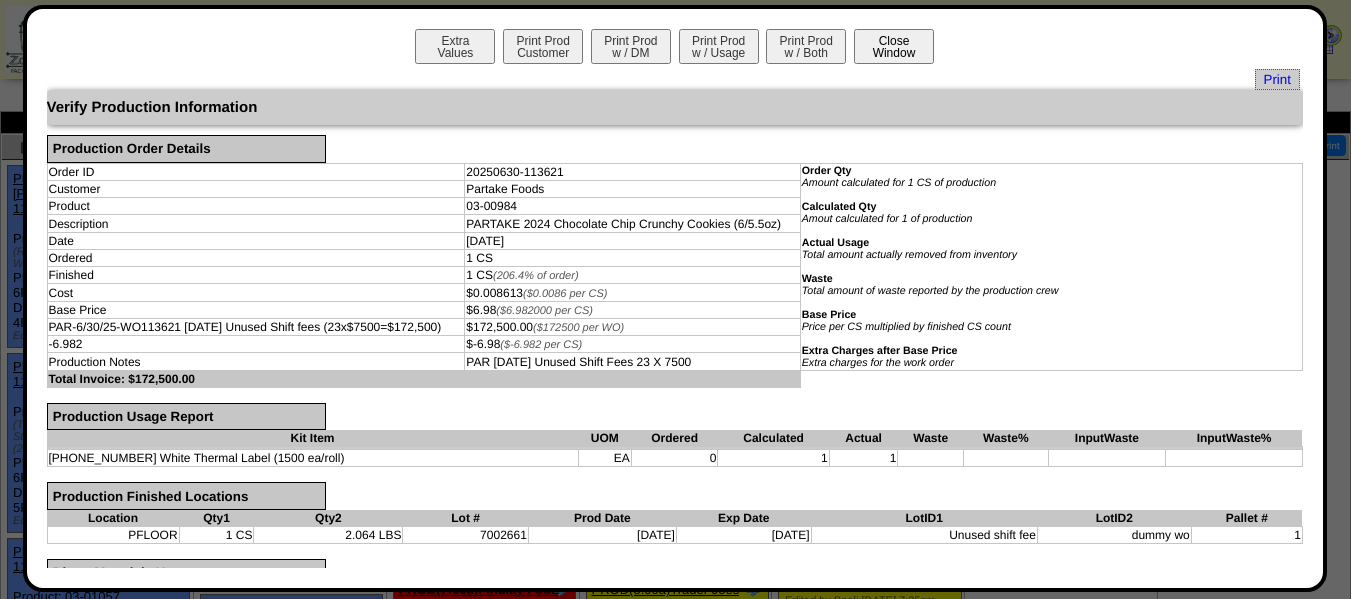click on "Close Window" at bounding box center (894, 46) 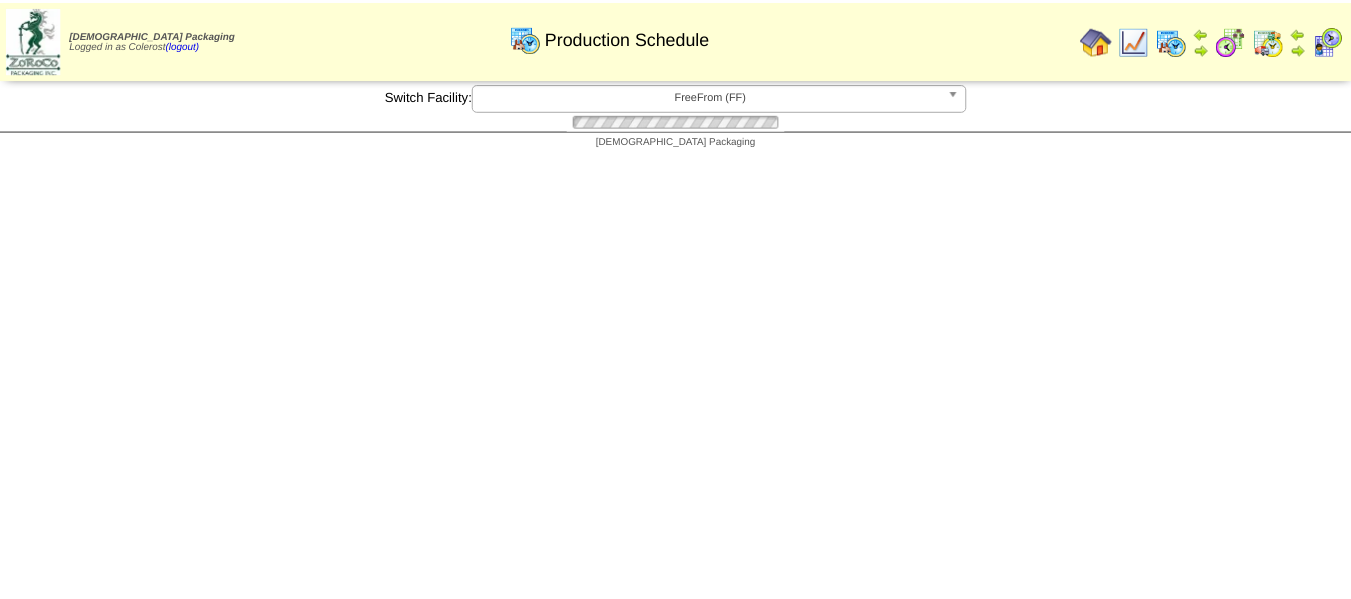 scroll, scrollTop: 0, scrollLeft: 0, axis: both 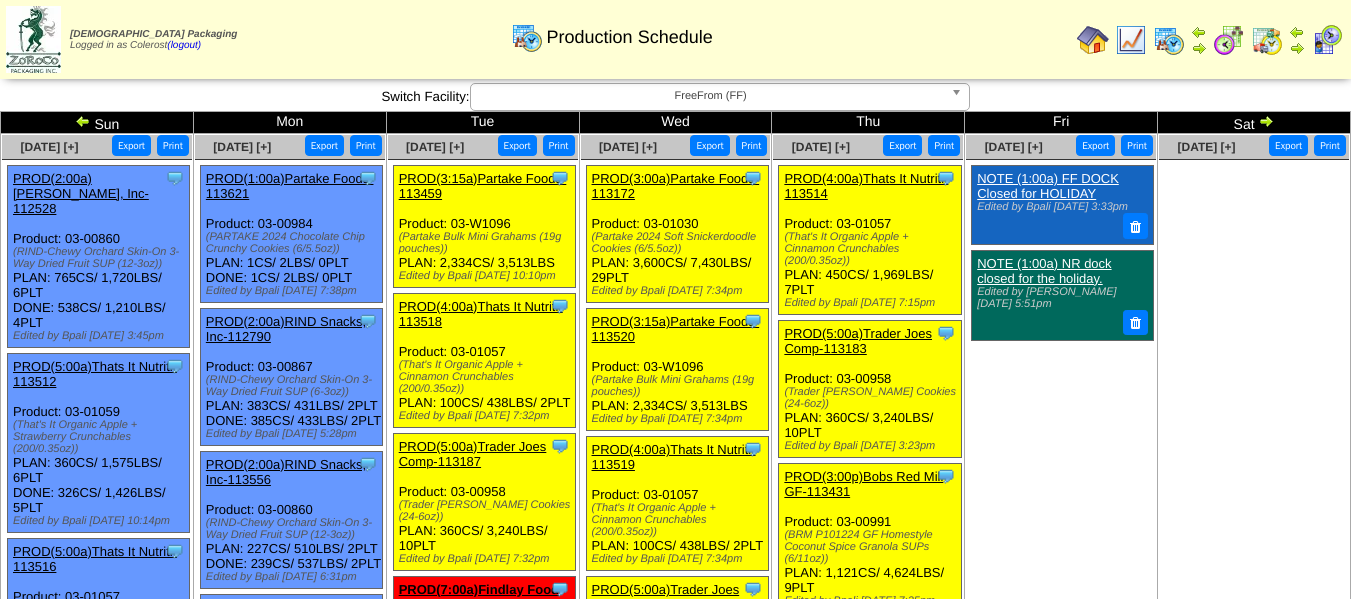 click at bounding box center [1254, 310] 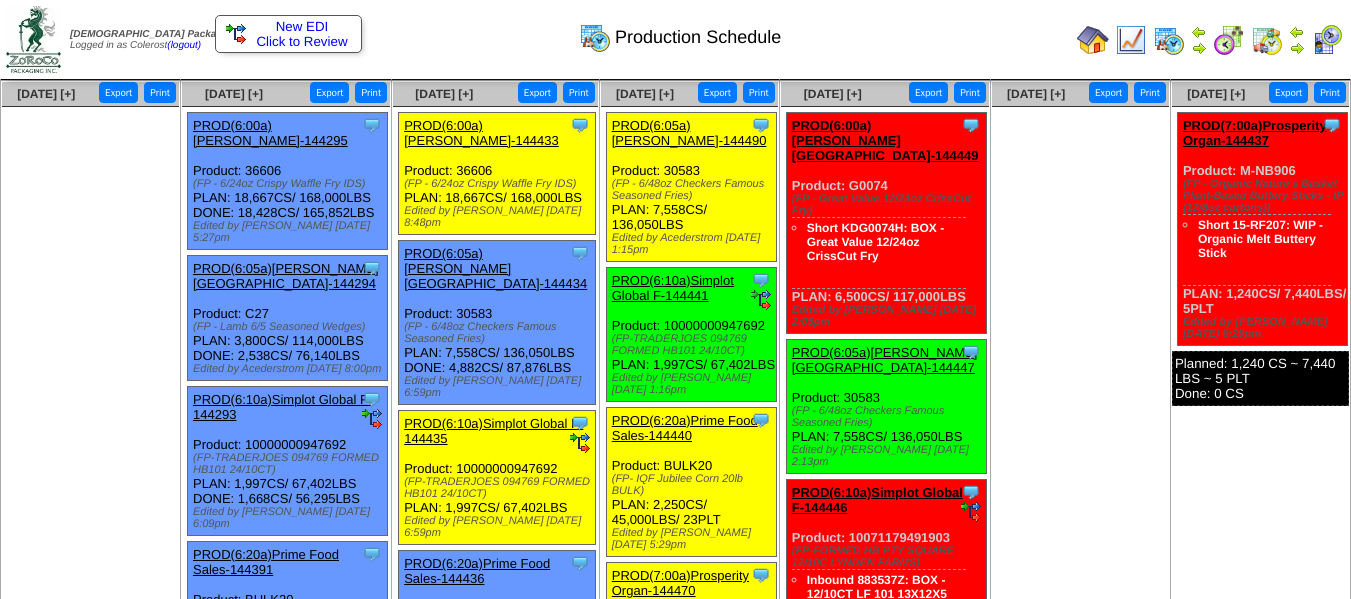 scroll, scrollTop: 0, scrollLeft: 0, axis: both 